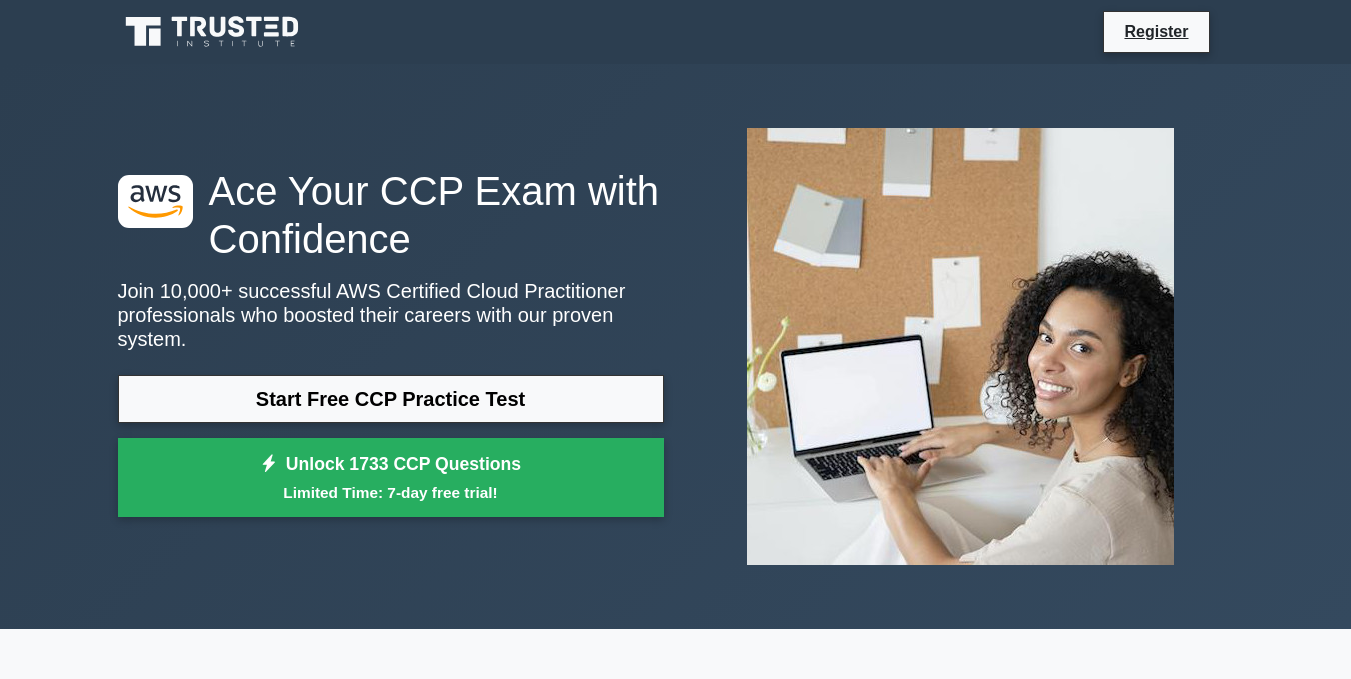 scroll, scrollTop: 0, scrollLeft: 0, axis: both 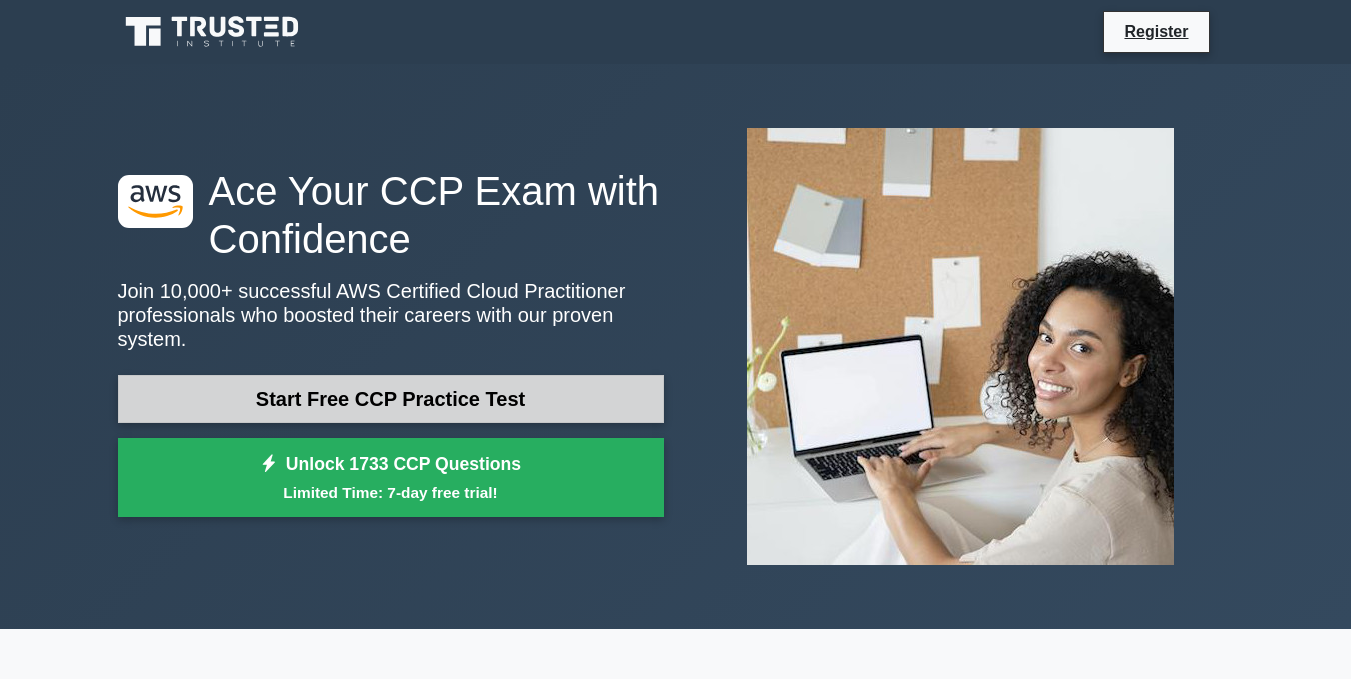 click on "Start Free CCP Practice Test" at bounding box center (391, 399) 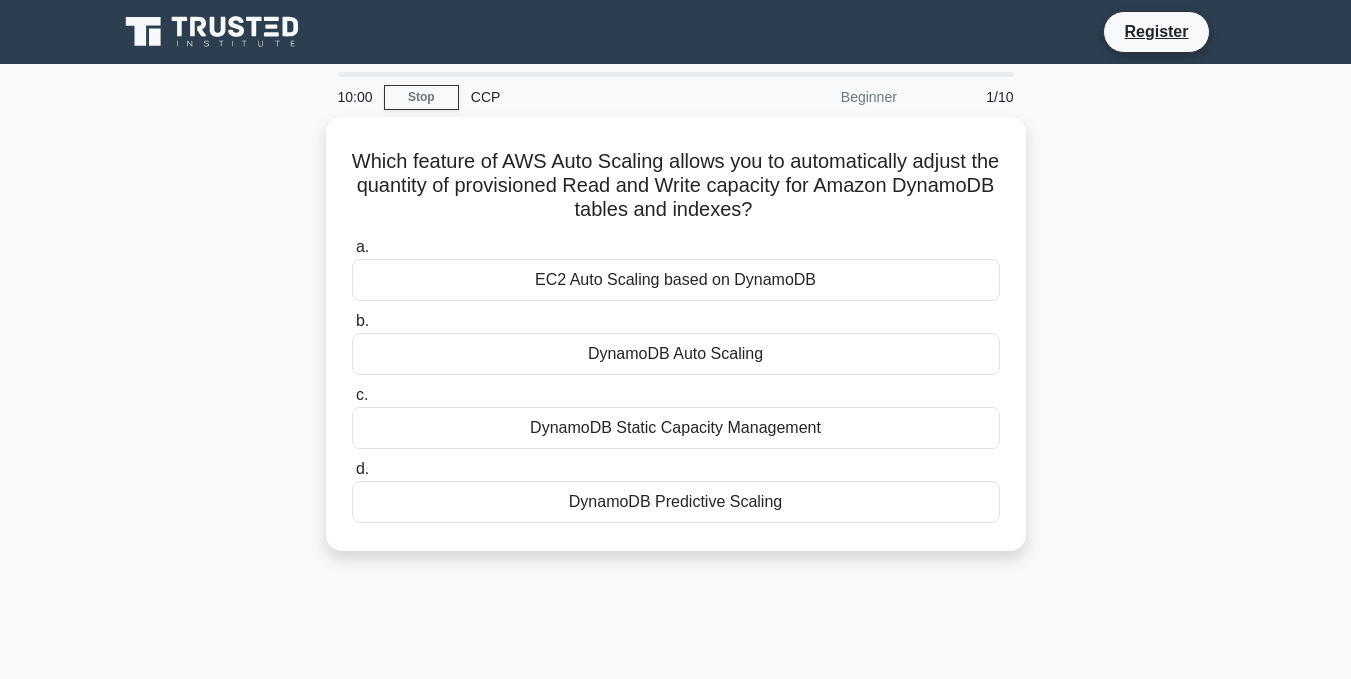 scroll, scrollTop: 0, scrollLeft: 0, axis: both 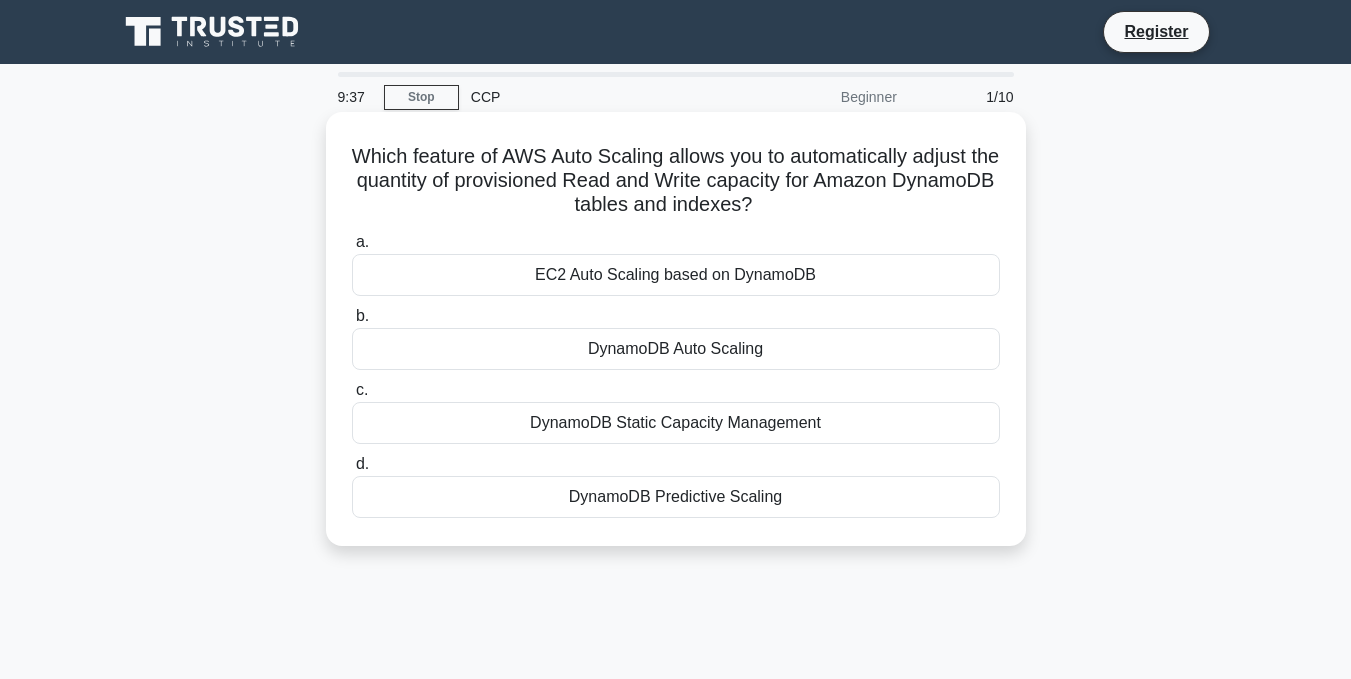 click on "DynamoDB Auto Scaling" at bounding box center [676, 349] 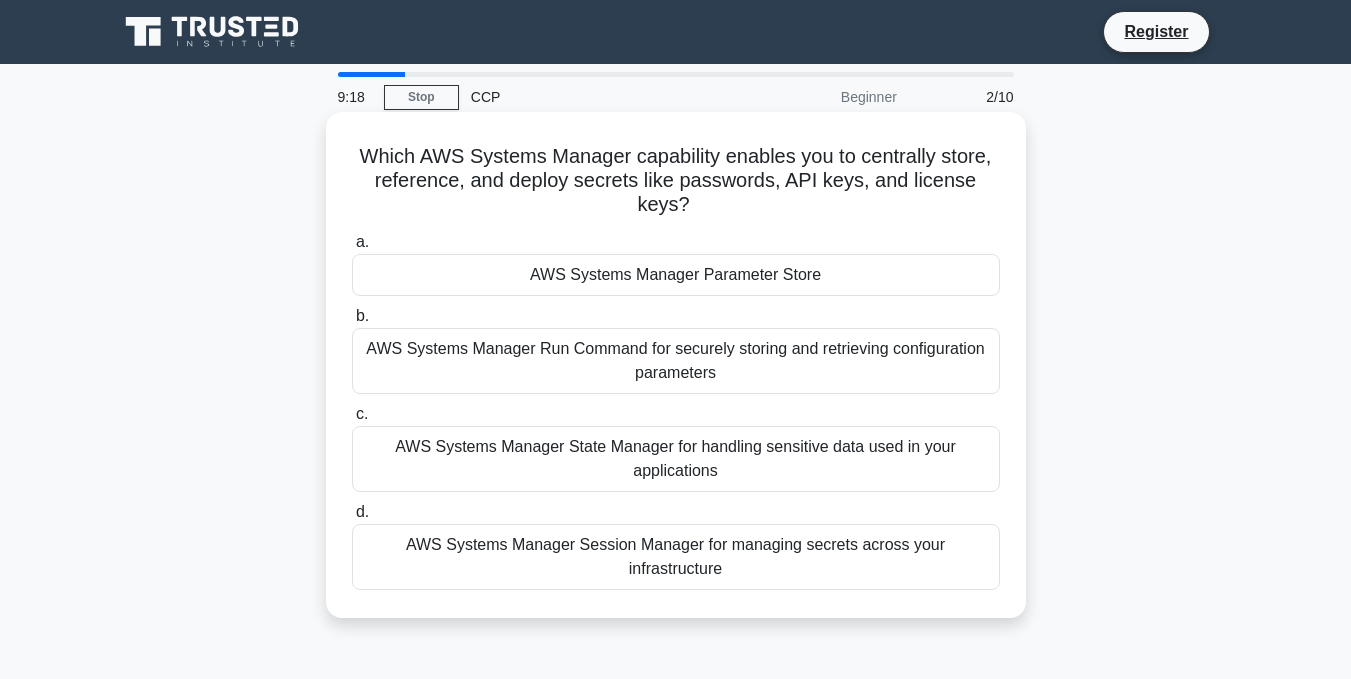 click on "AWS Systems Manager State Manager for handling sensitive data used in your applications" at bounding box center [676, 459] 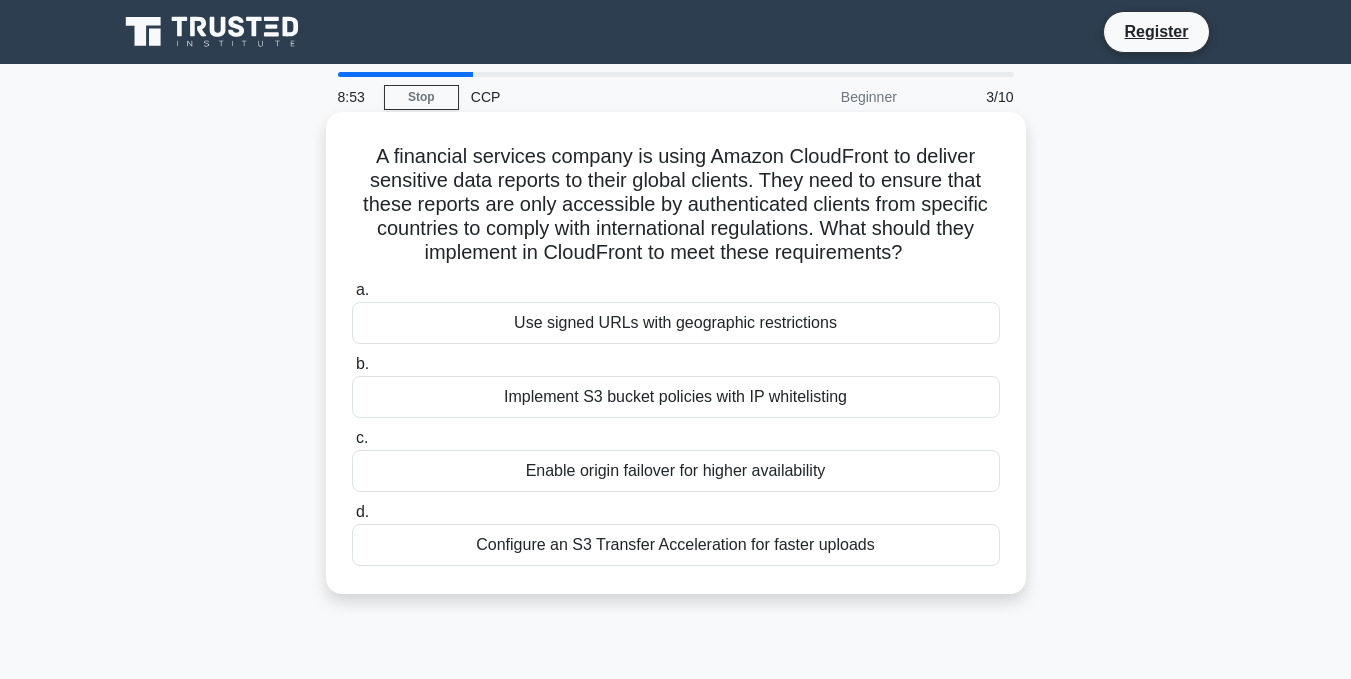 click on "Implement S3 bucket policies with IP whitelisting" at bounding box center [676, 397] 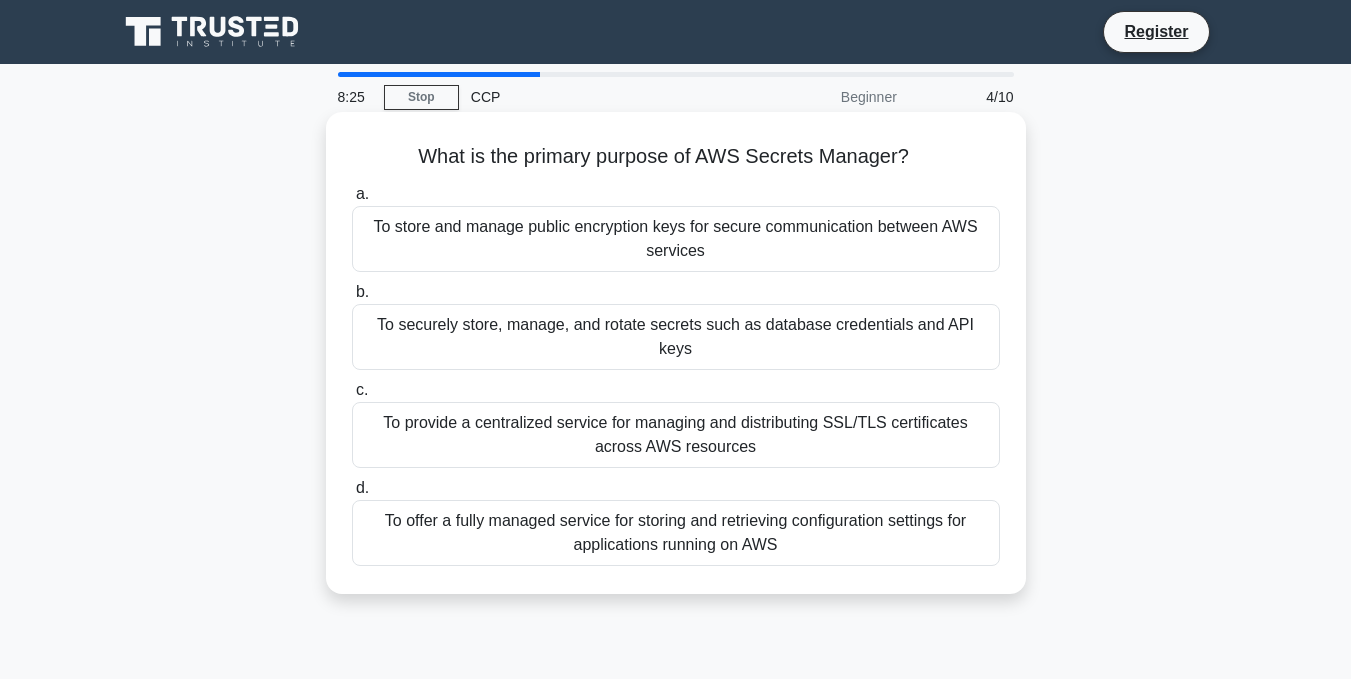 click on "To store and manage public encryption keys for secure communication between AWS services" at bounding box center [676, 239] 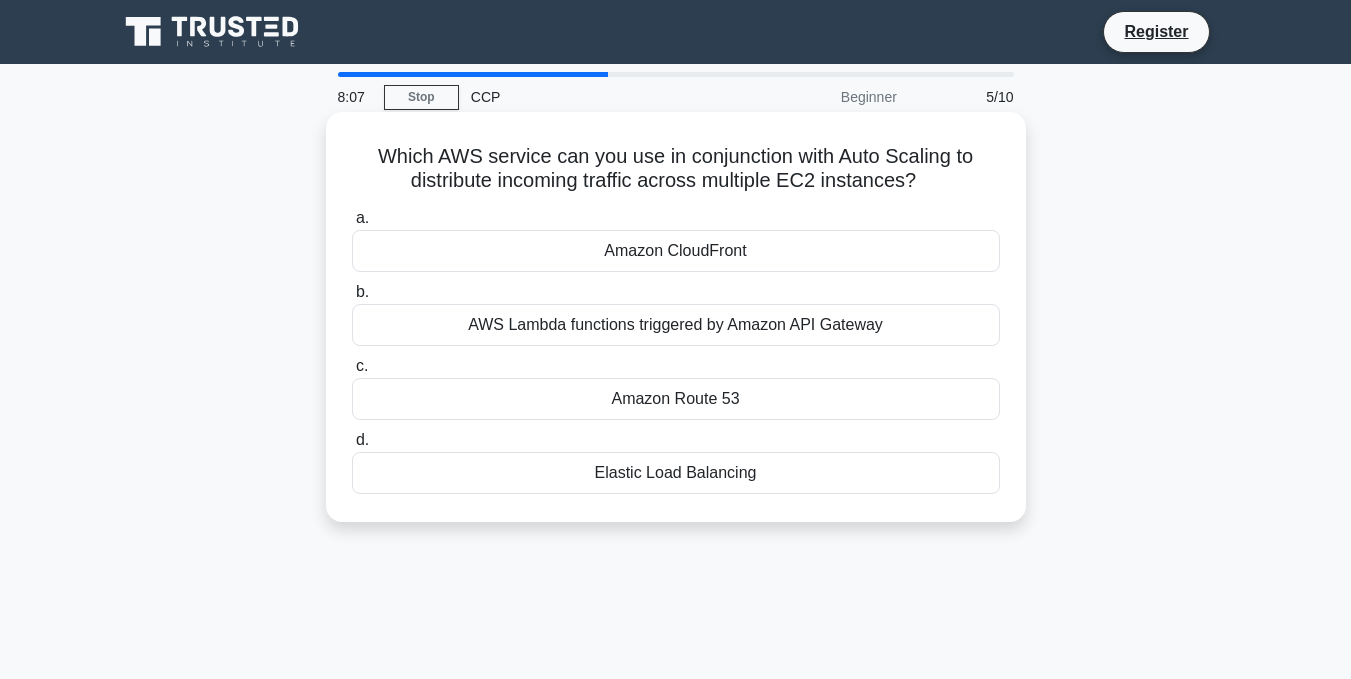 click on "Elastic Load Balancing" at bounding box center (676, 473) 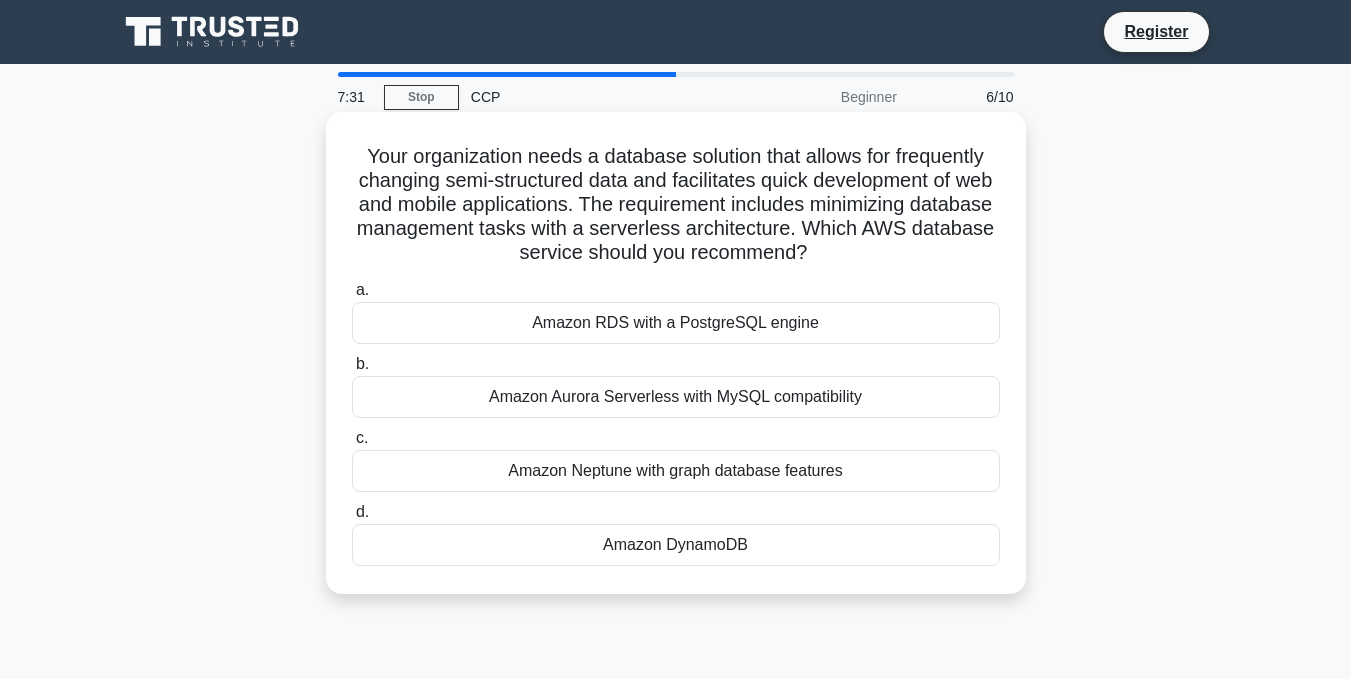 click on "Amazon DynamoDB" at bounding box center [676, 545] 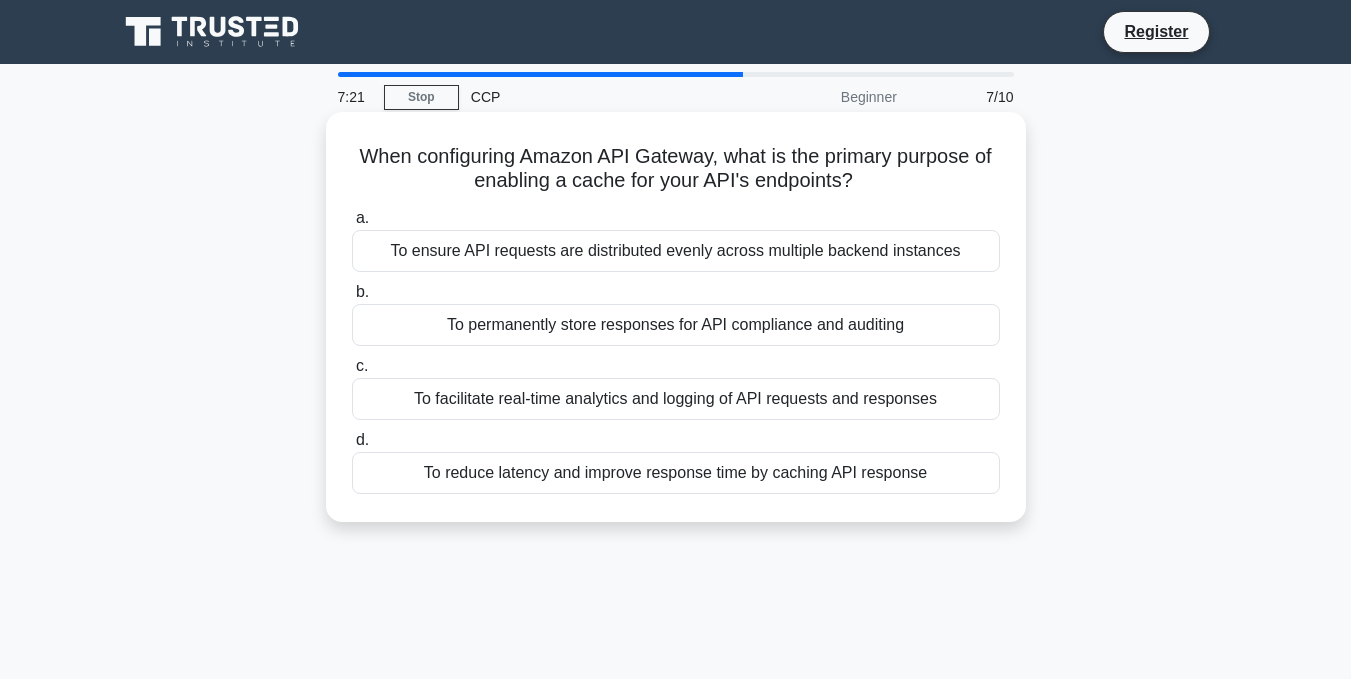 click on "To ensure API requests are distributed evenly across multiple backend instances" at bounding box center (676, 251) 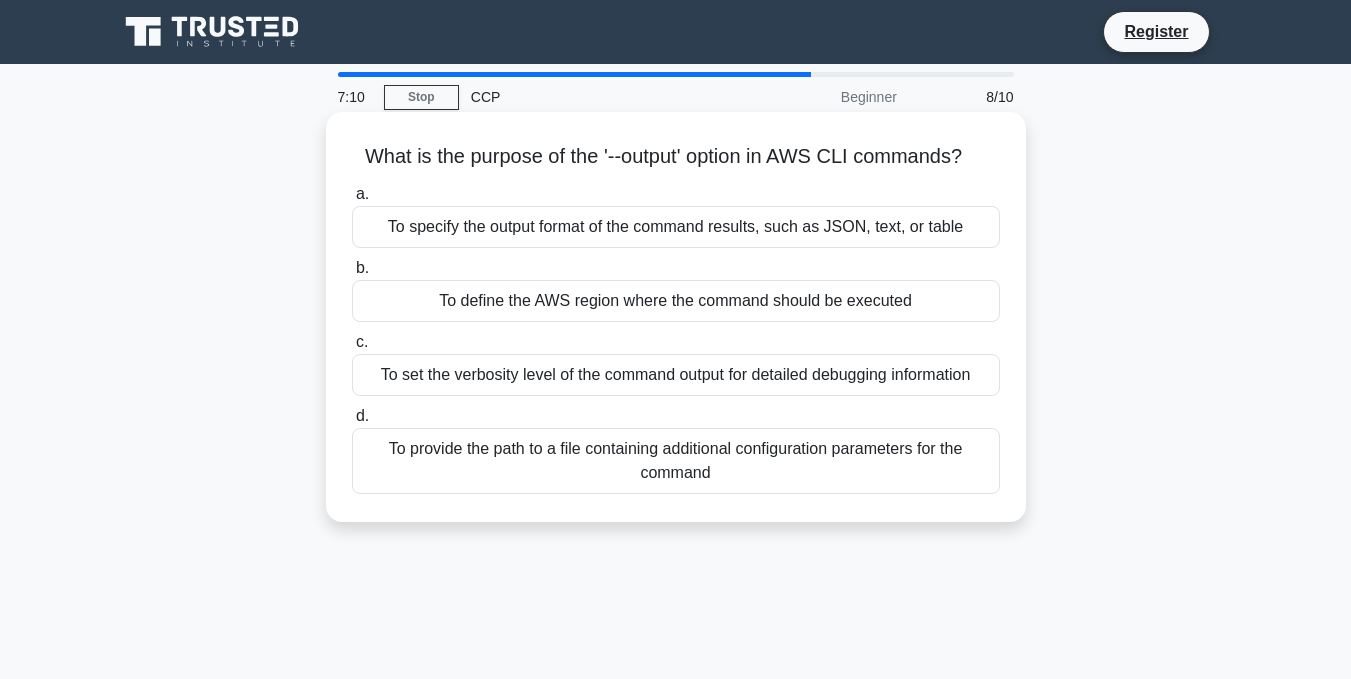 click on "To specify the output format of the command results, such as JSON, text, or table" at bounding box center [676, 227] 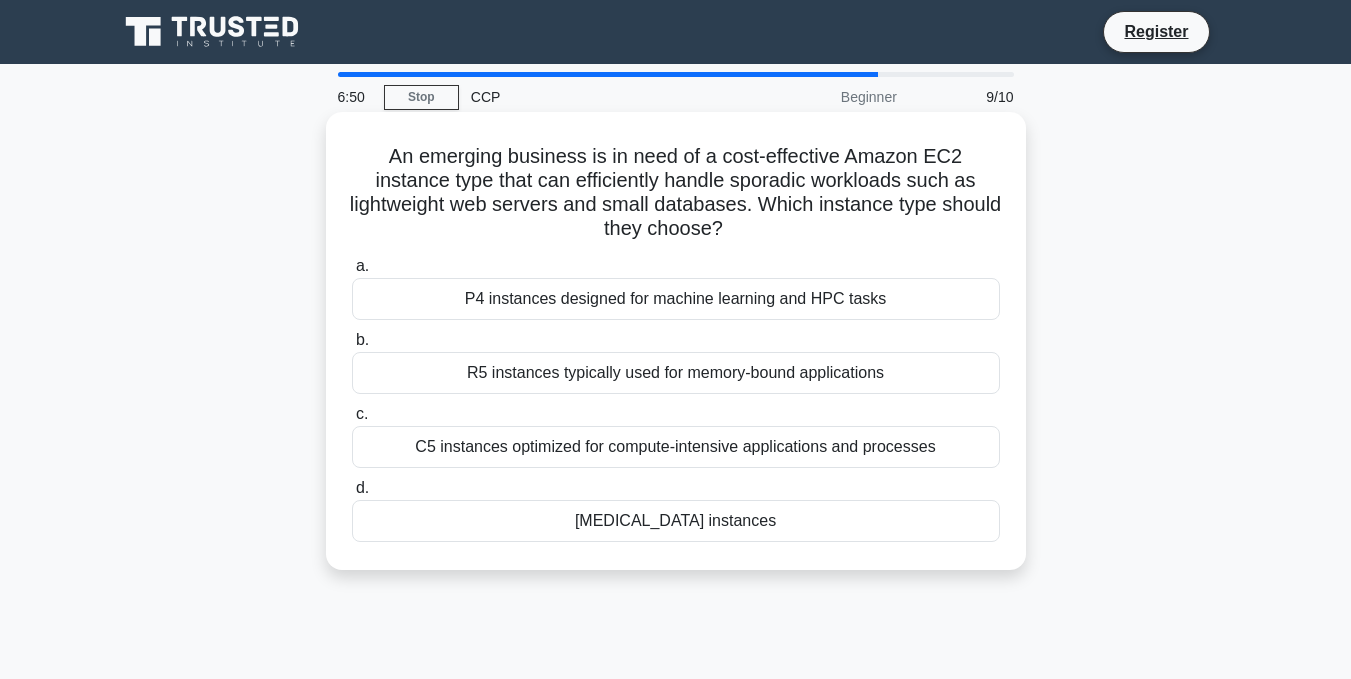 click on "C5 instances optimized for compute-intensive applications and processes" at bounding box center [676, 447] 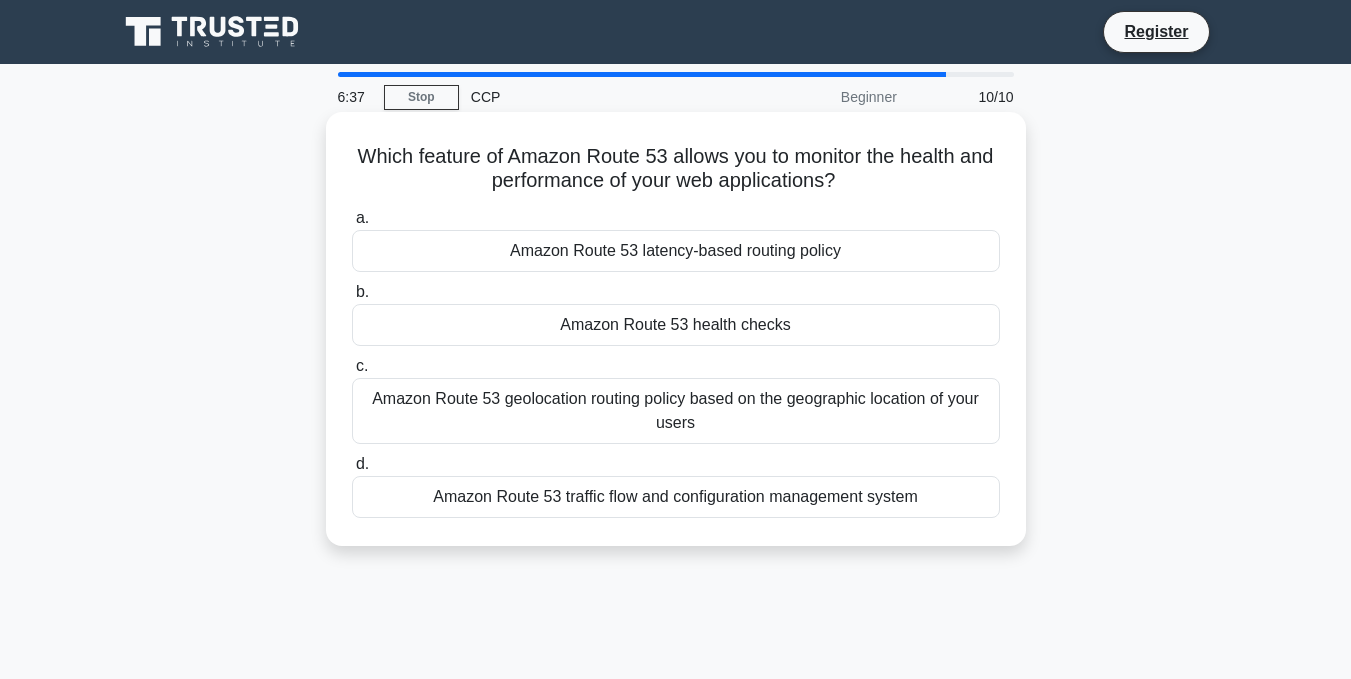 click on "Amazon Route 53 health checks" at bounding box center (676, 325) 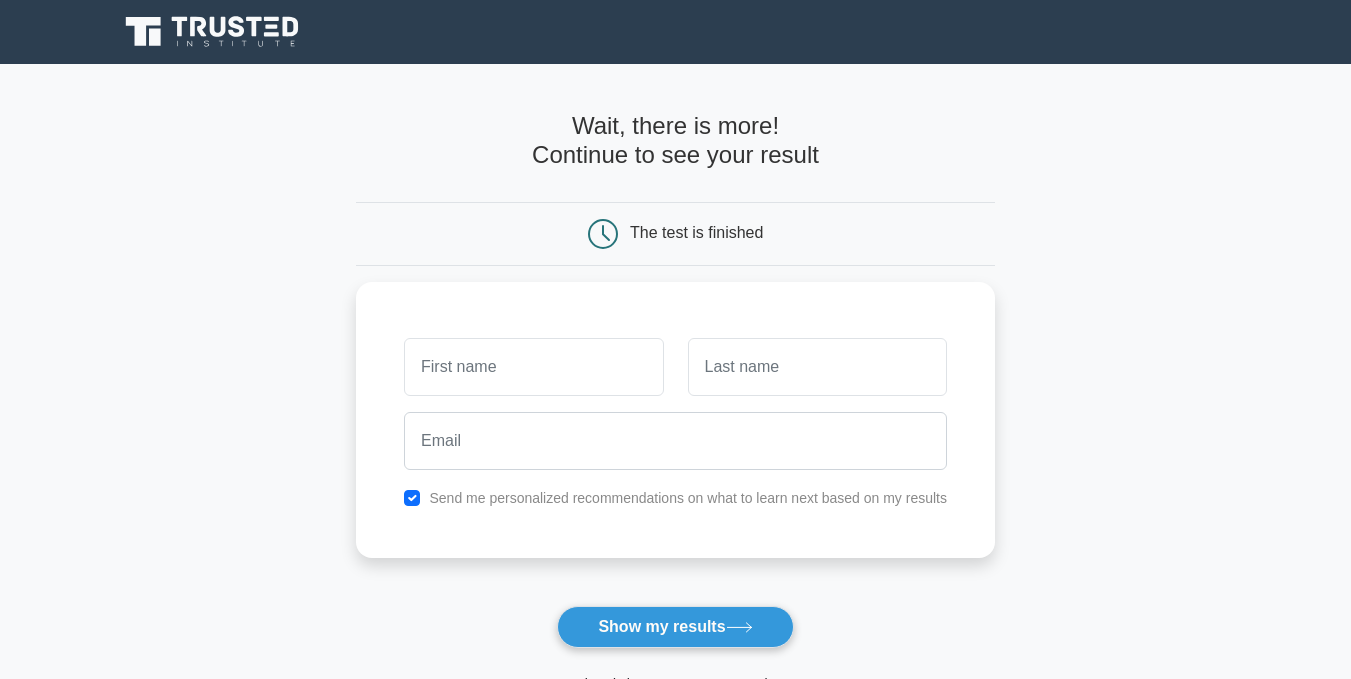 scroll, scrollTop: 0, scrollLeft: 0, axis: both 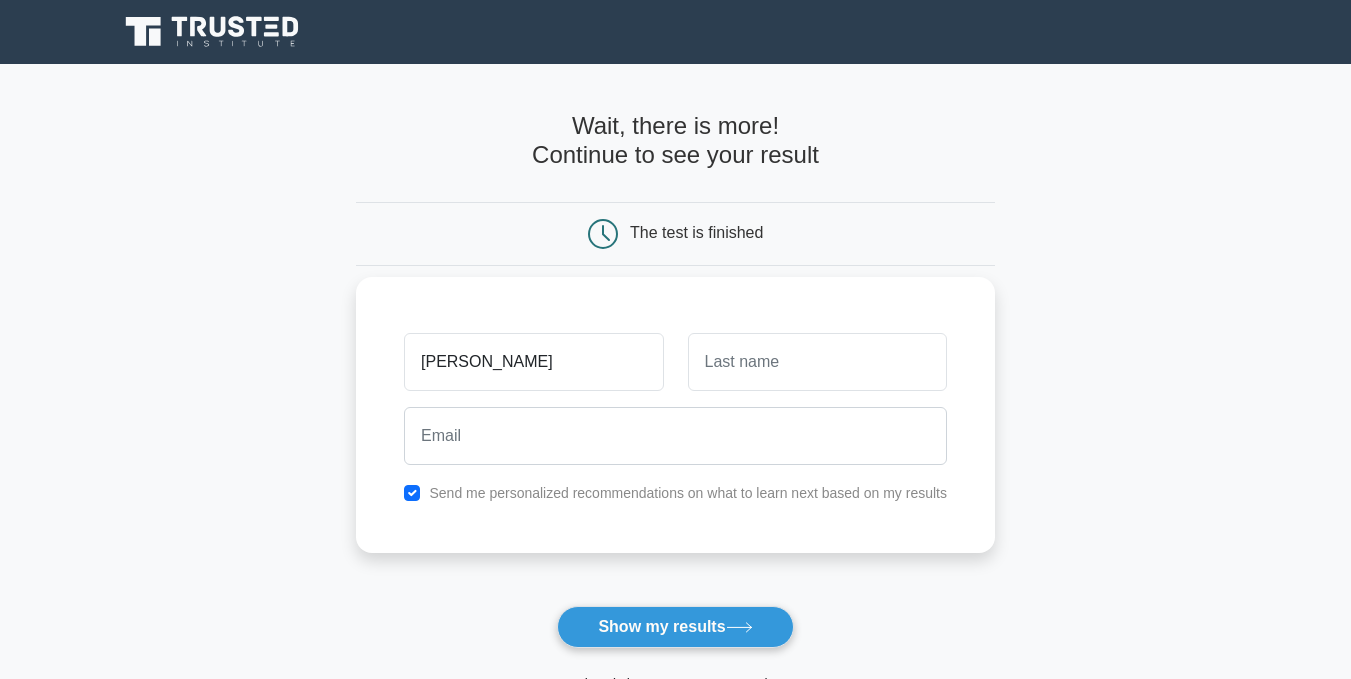 type on "Sharukh" 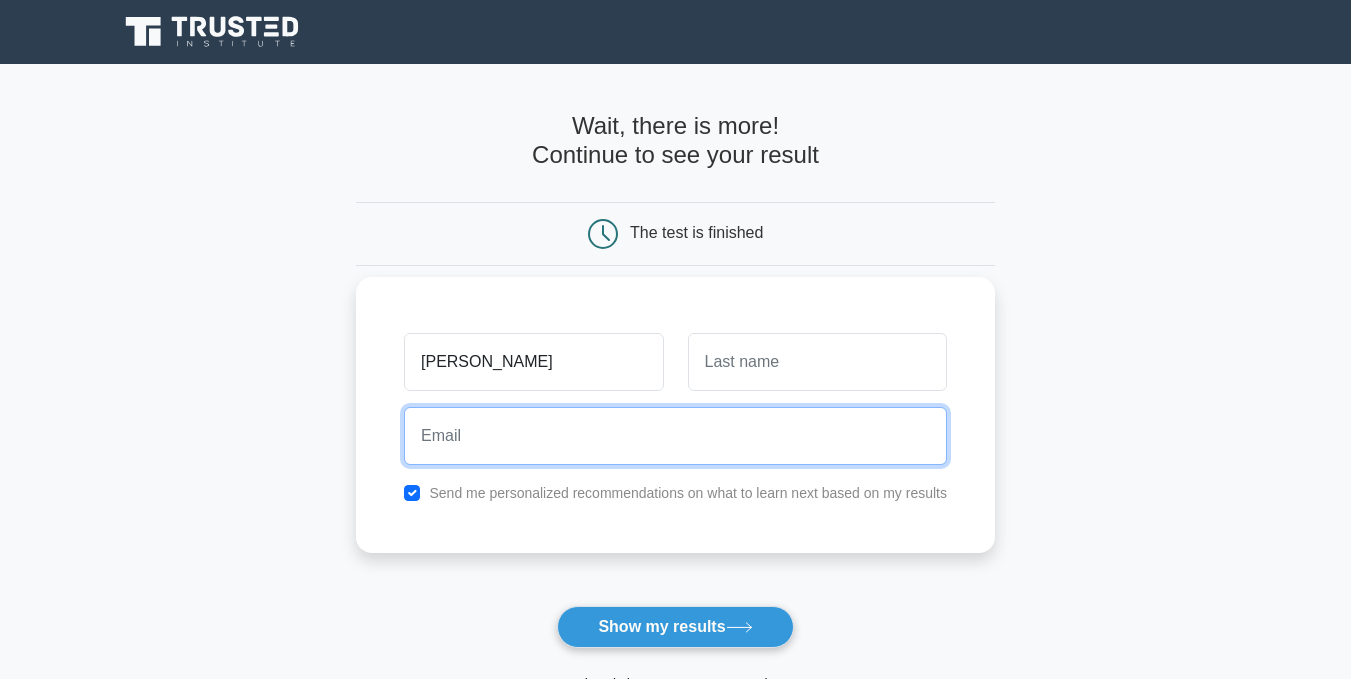 click at bounding box center [675, 436] 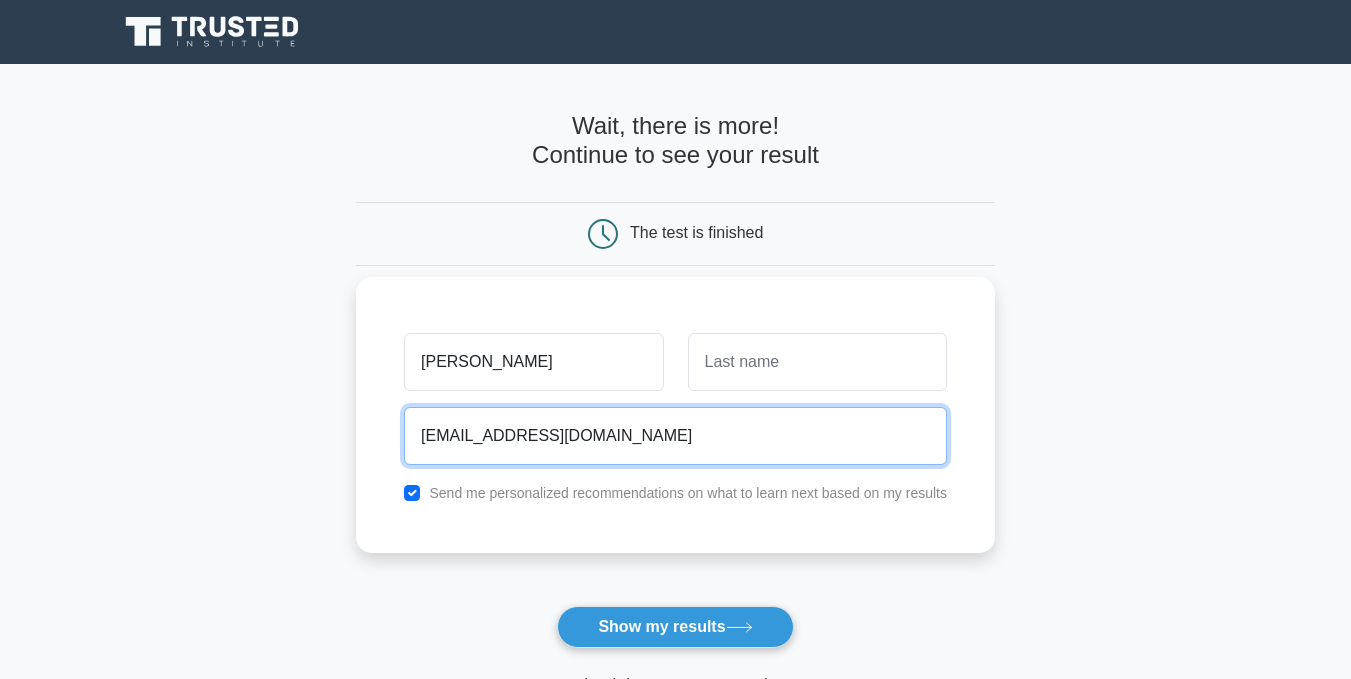 type on "sharukhkhanpathan381@gmail.com" 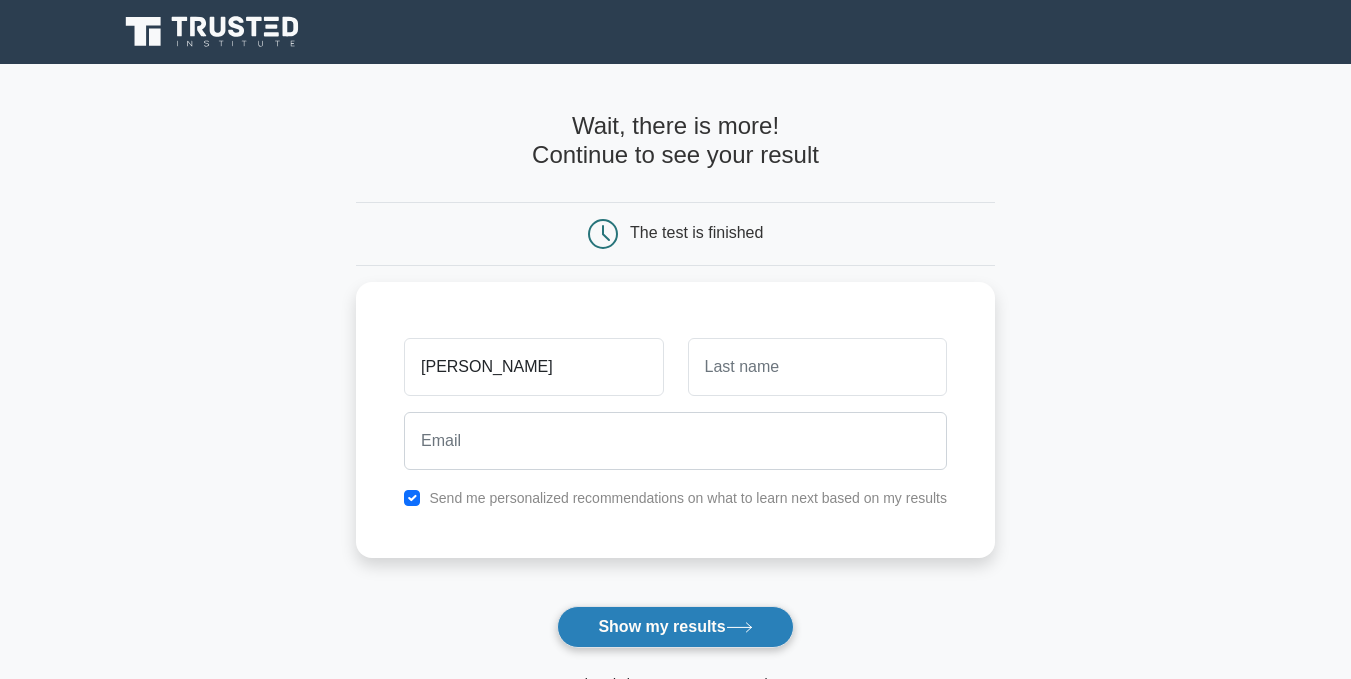 click on "Show my results" at bounding box center (675, 627) 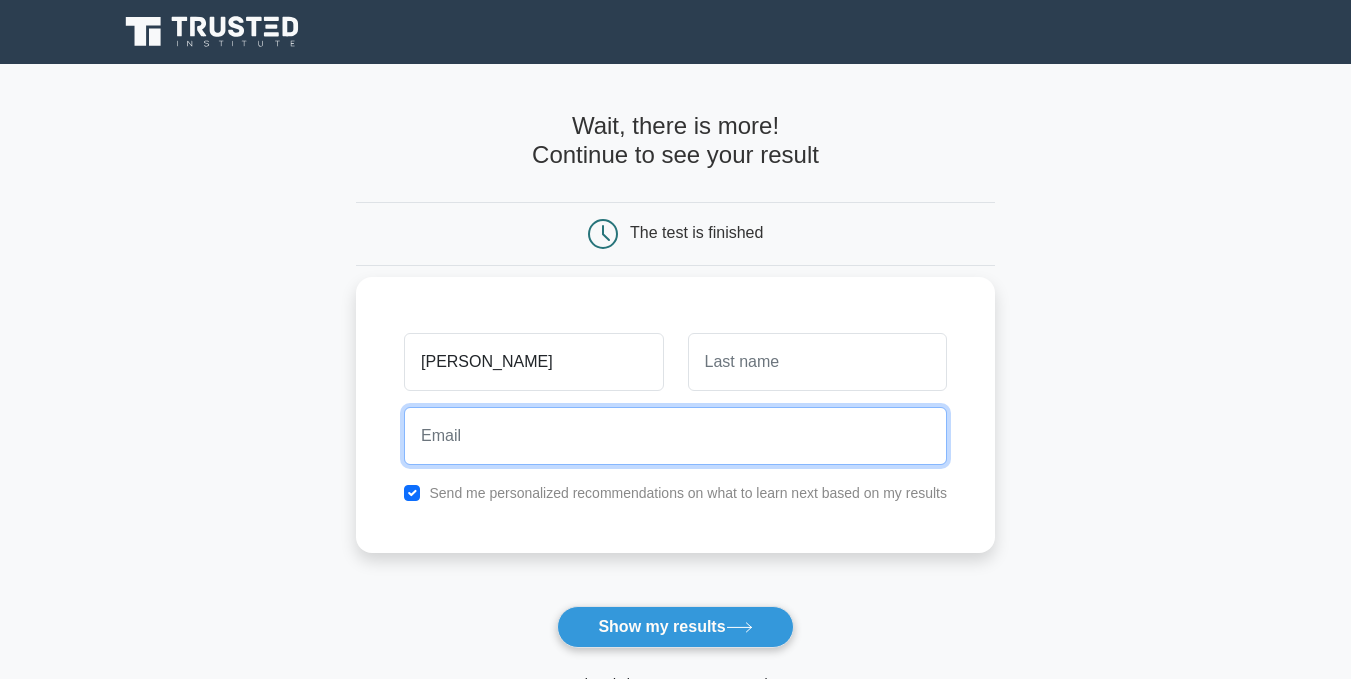 click at bounding box center [675, 436] 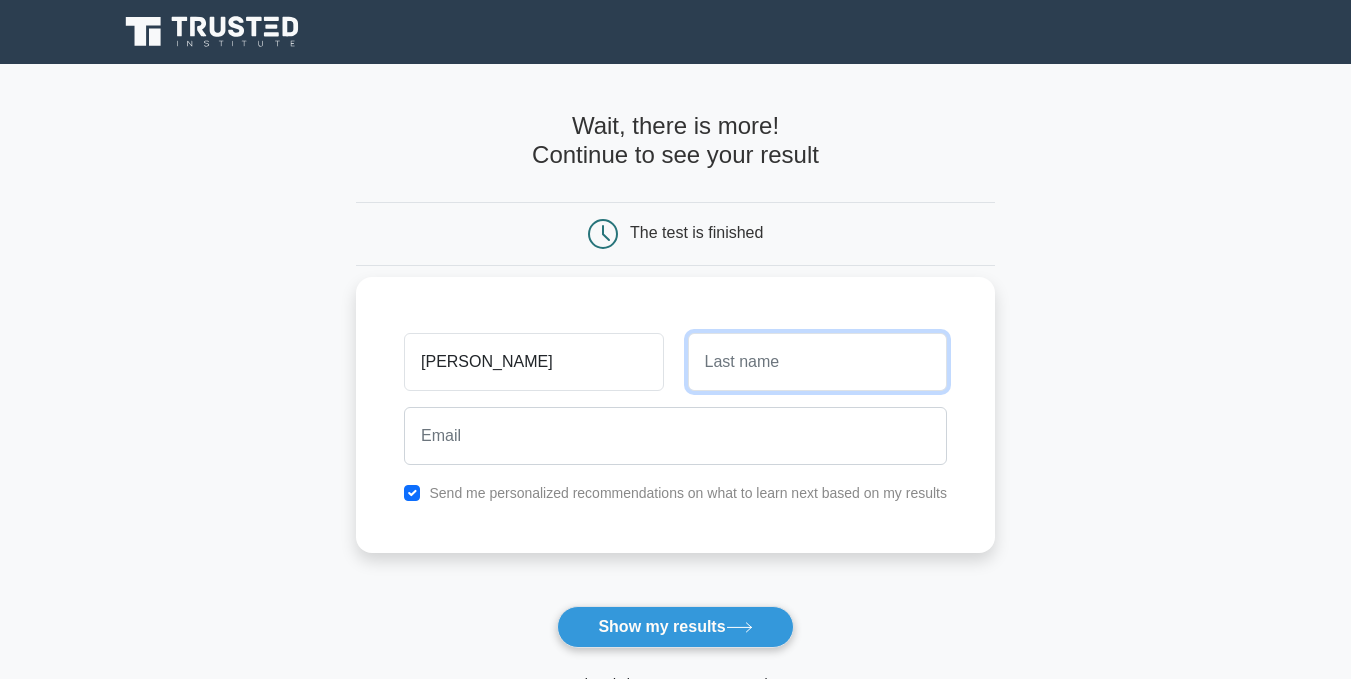 click at bounding box center (817, 362) 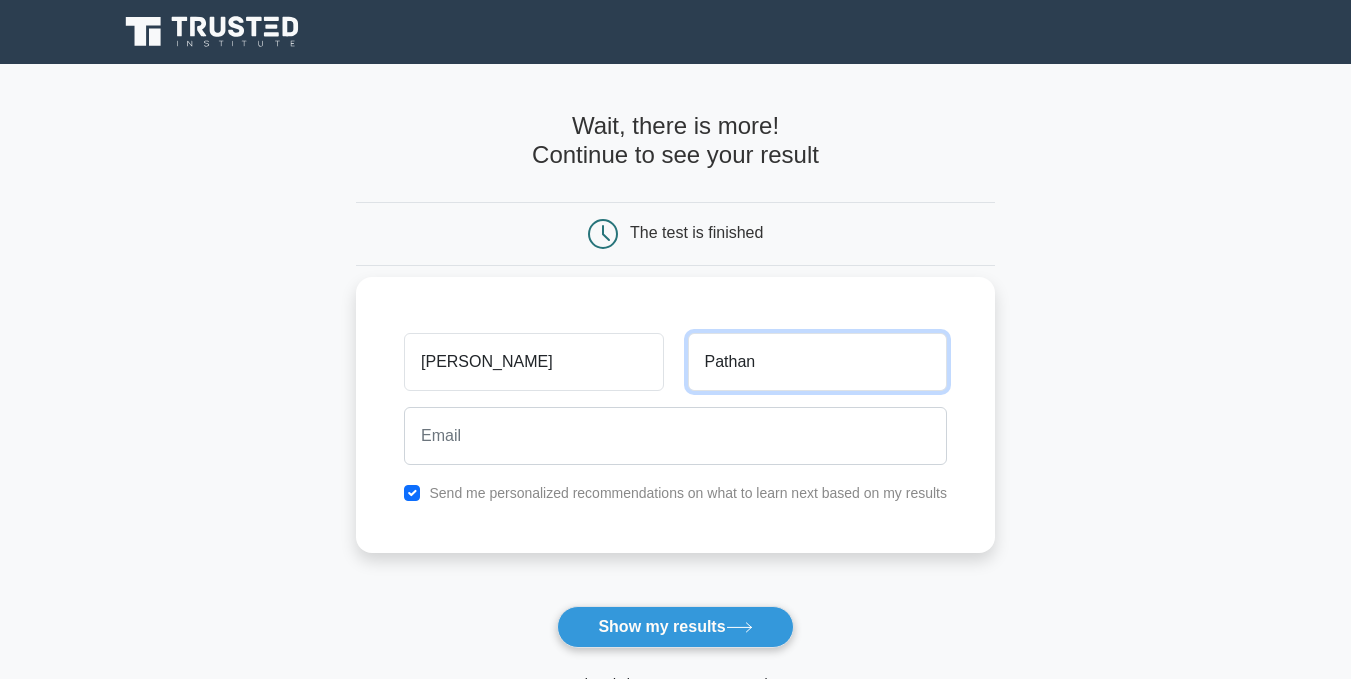 type on "Pathan" 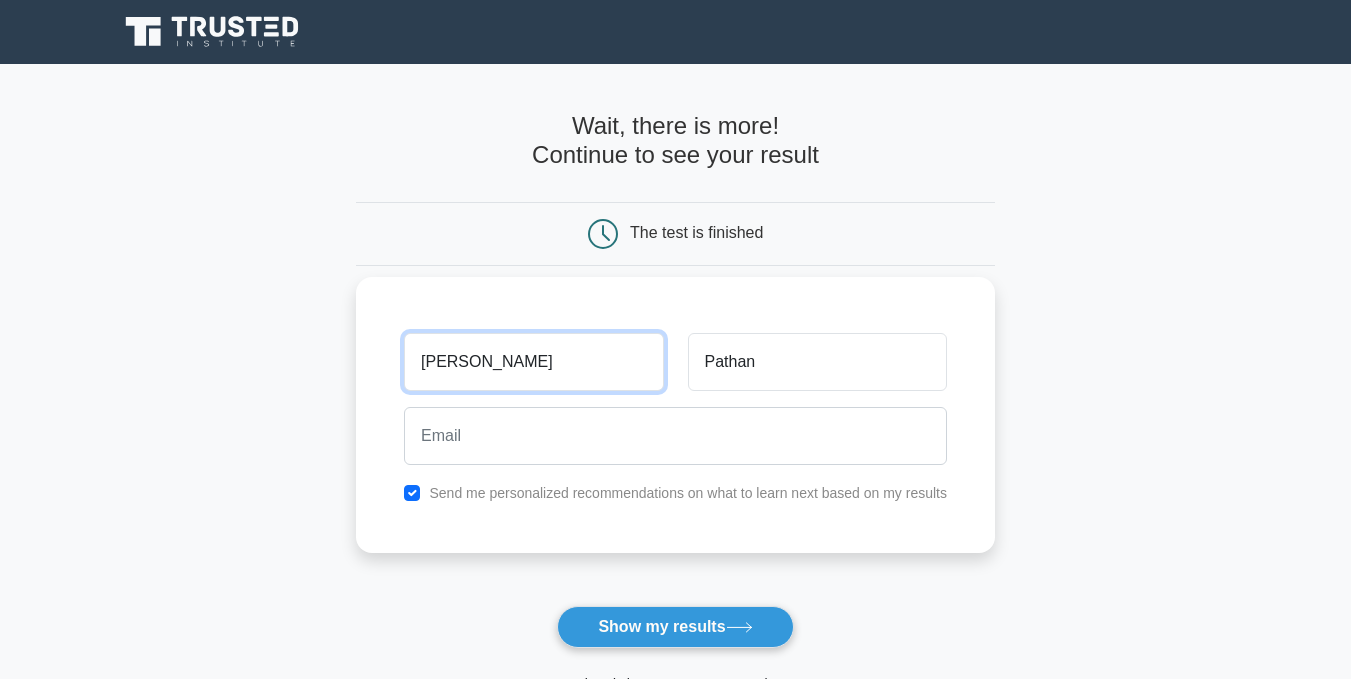 click on "Sharukh" at bounding box center [533, 362] 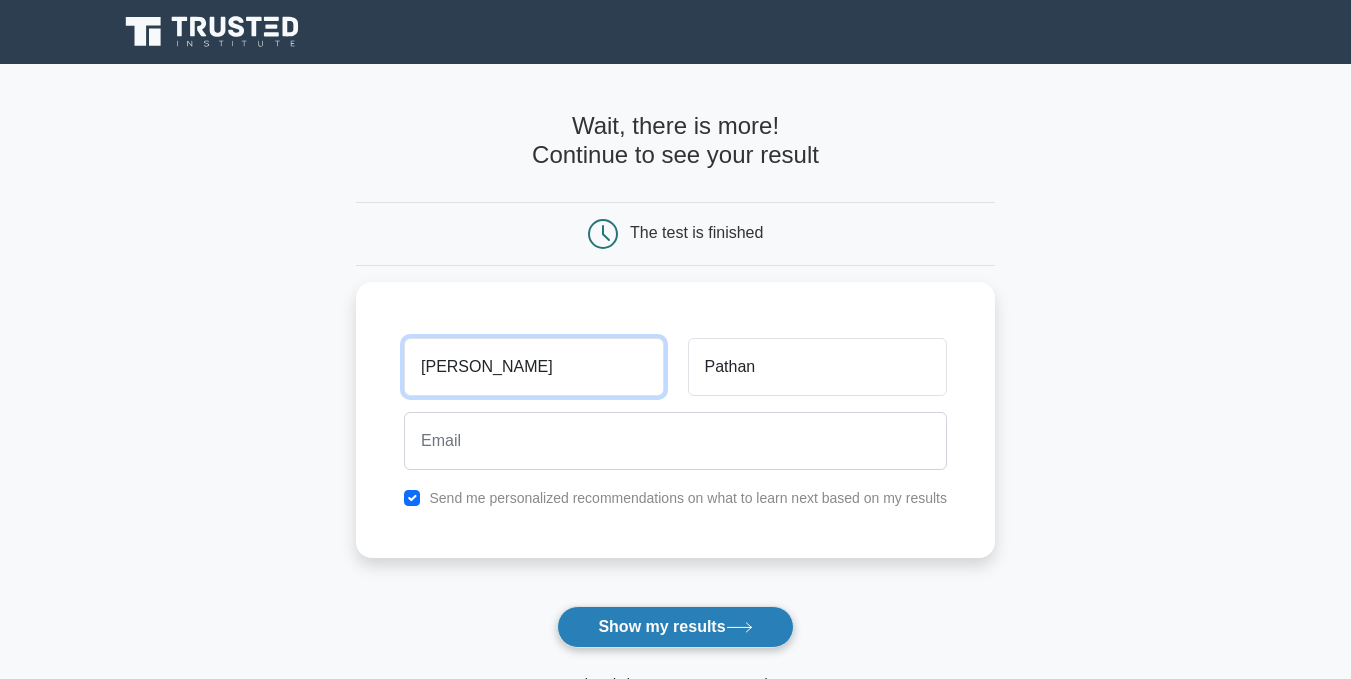 type on "Sharukh Khan" 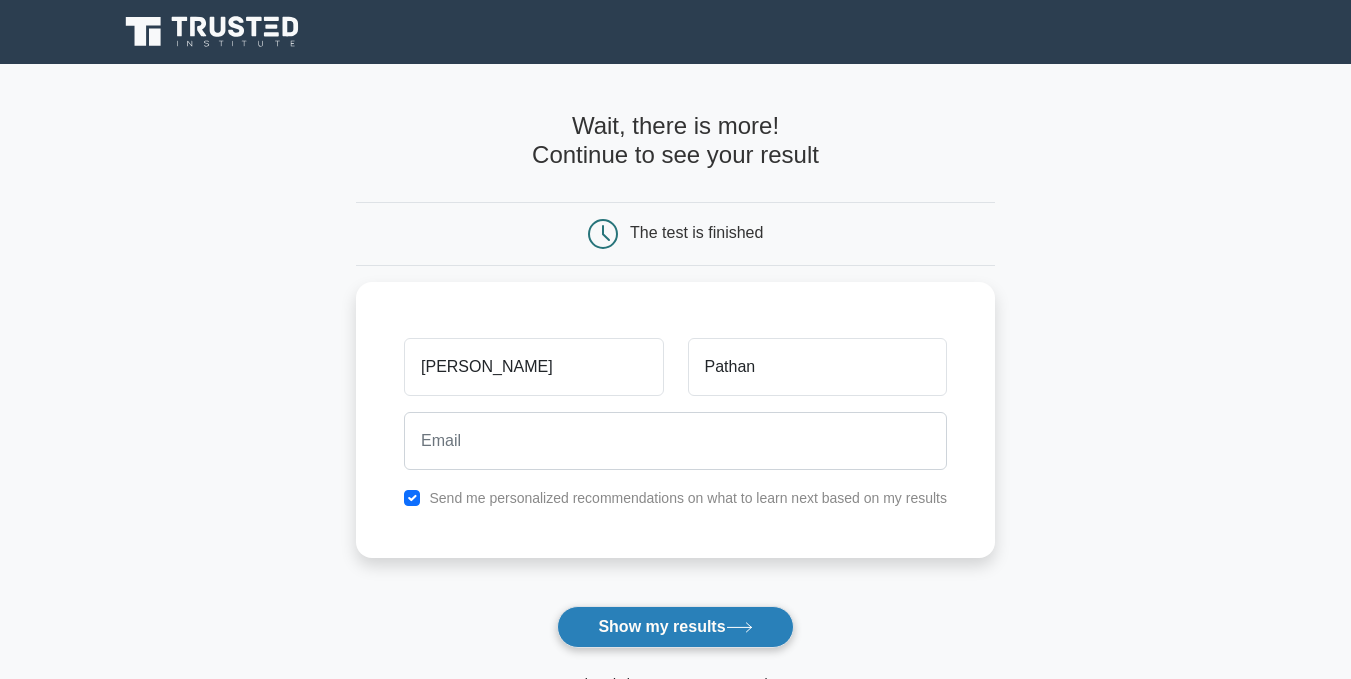 click on "Show my results" at bounding box center [675, 627] 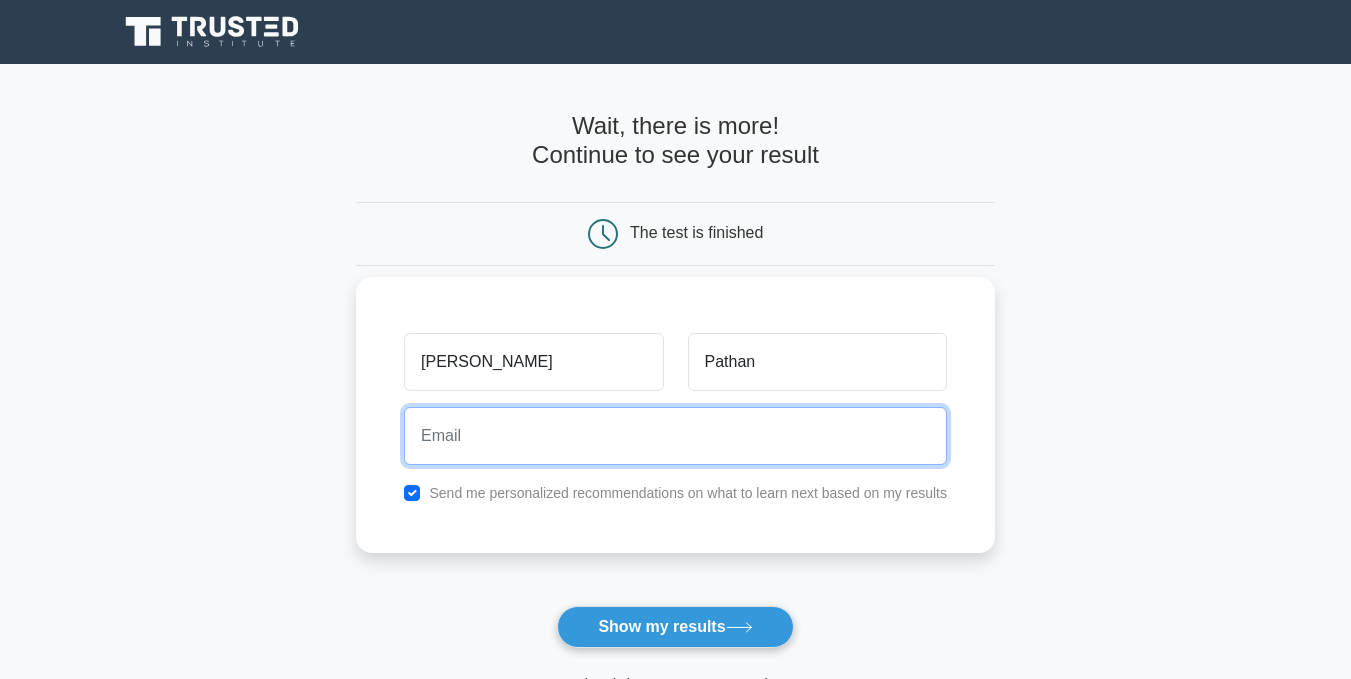 click at bounding box center (675, 436) 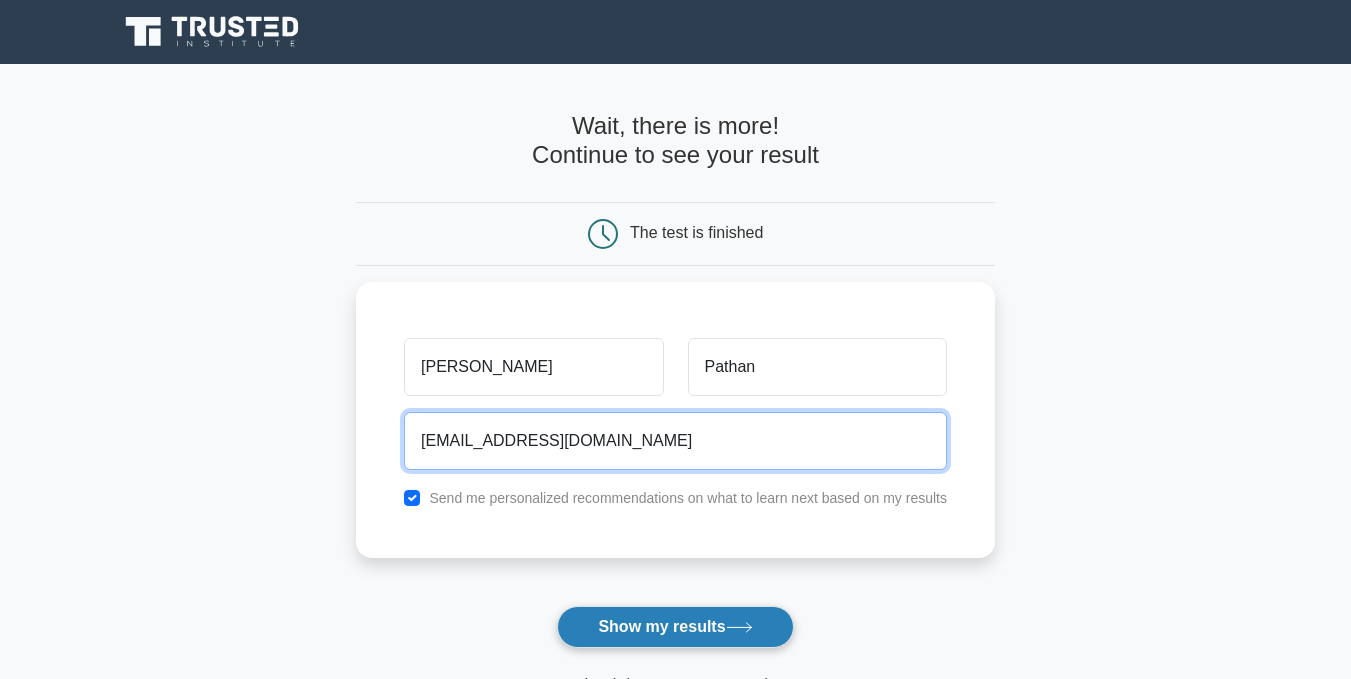 type on "sharukhkhanpathan381@gmail.com" 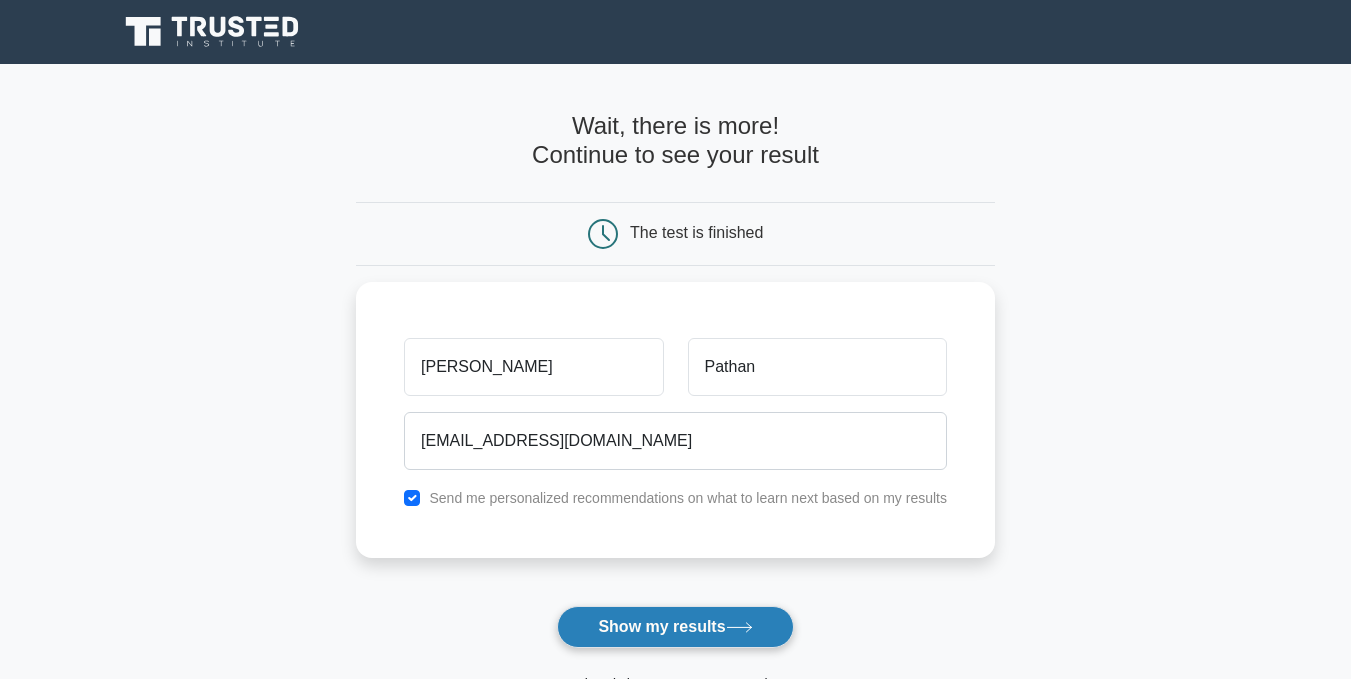 click on "Show my results" at bounding box center (675, 627) 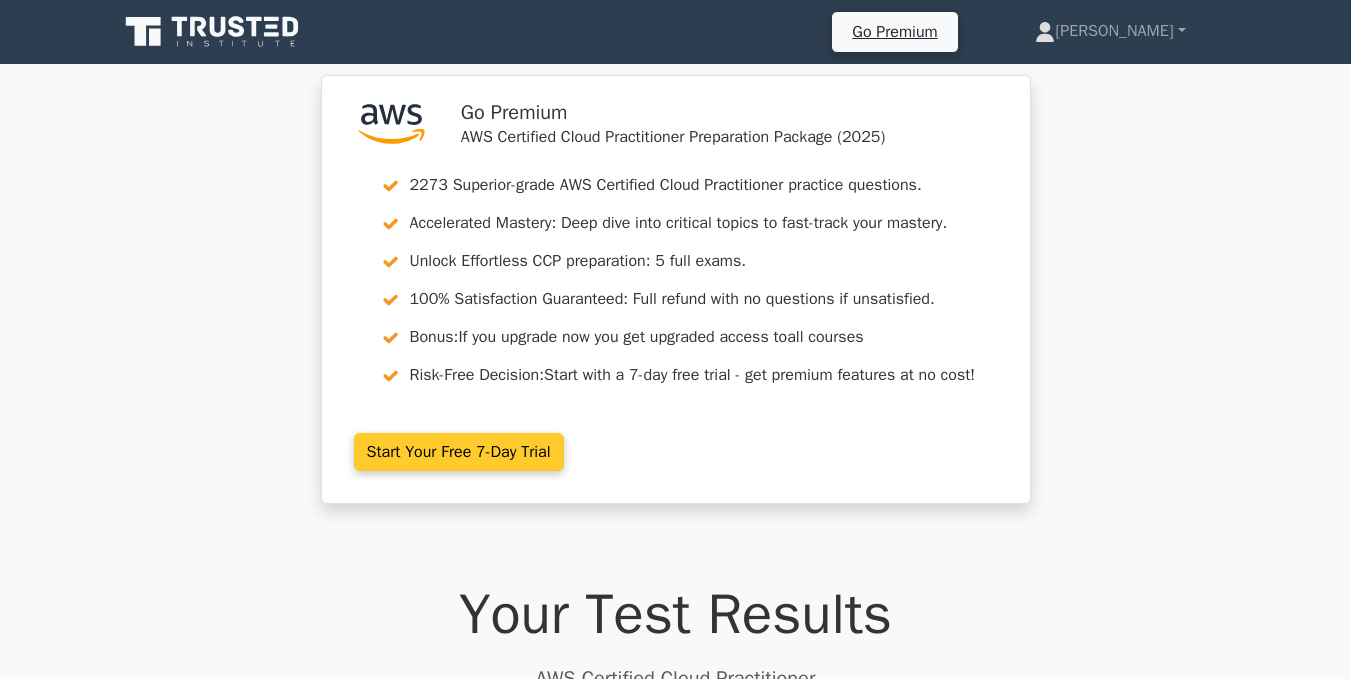 scroll, scrollTop: 0, scrollLeft: 0, axis: both 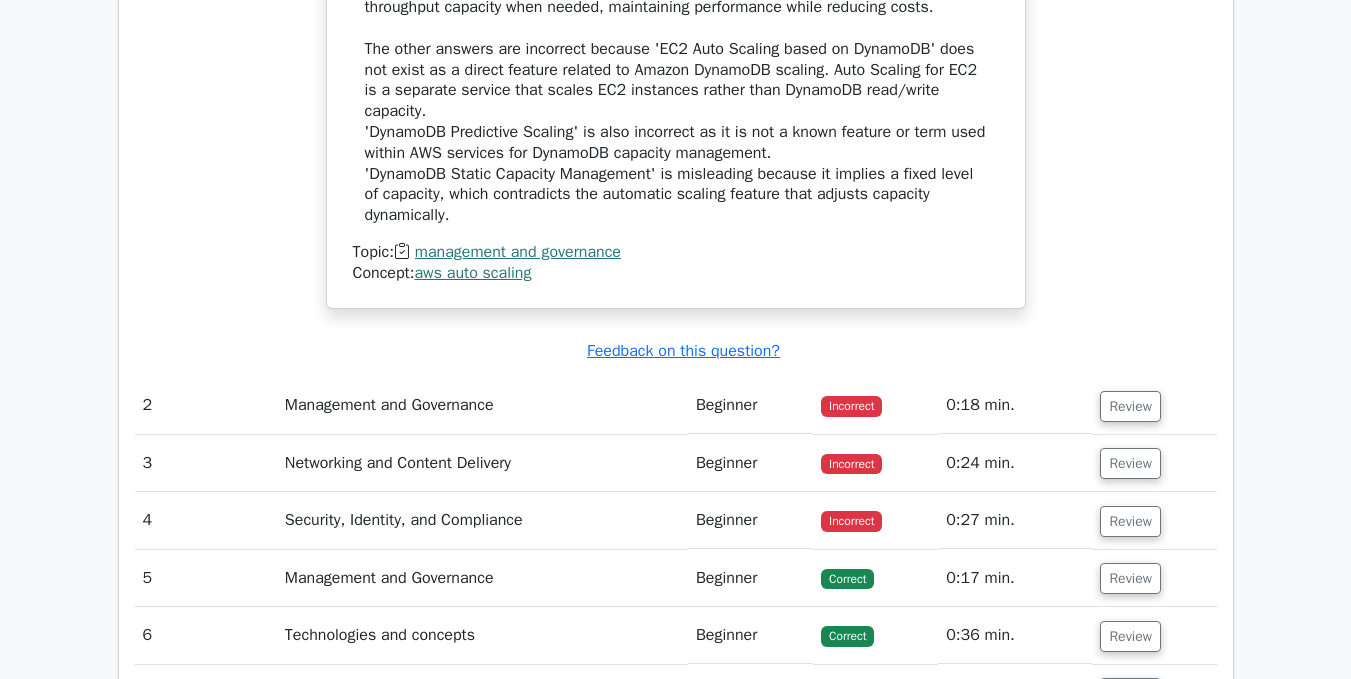 click on "Management and Governance" at bounding box center [482, 405] 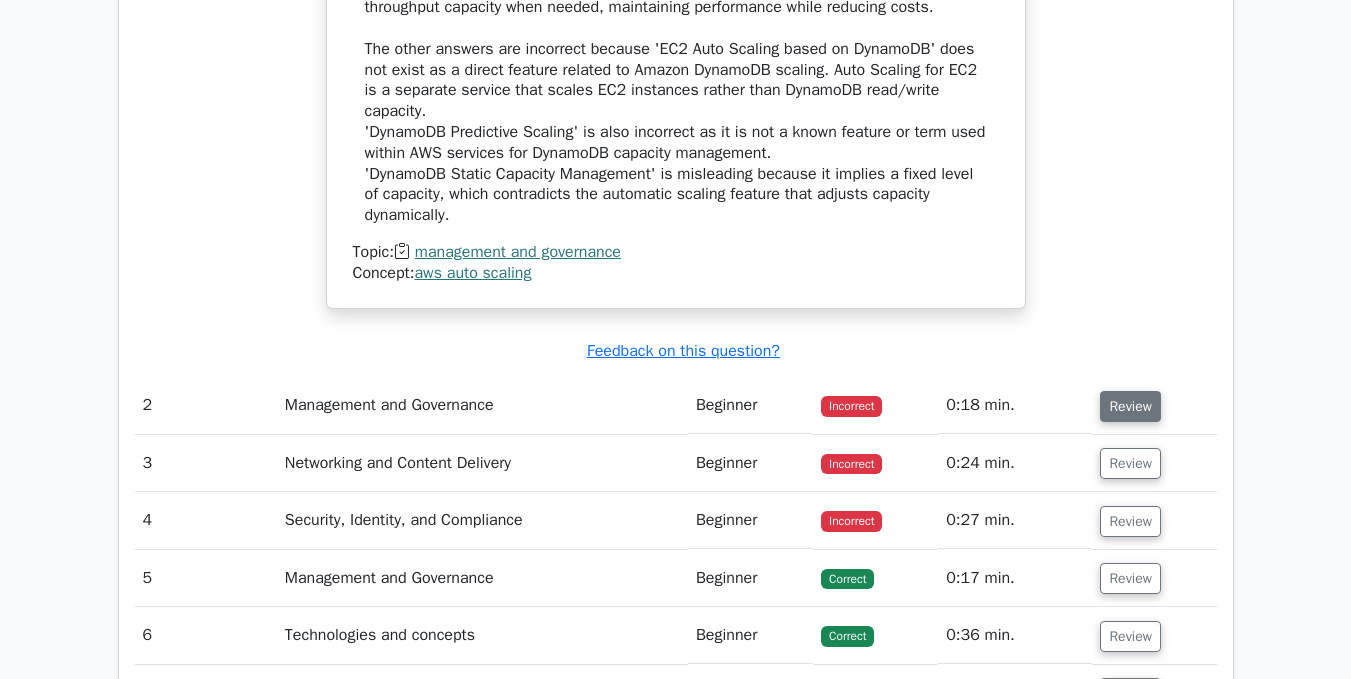 click on "Review" at bounding box center (1130, 406) 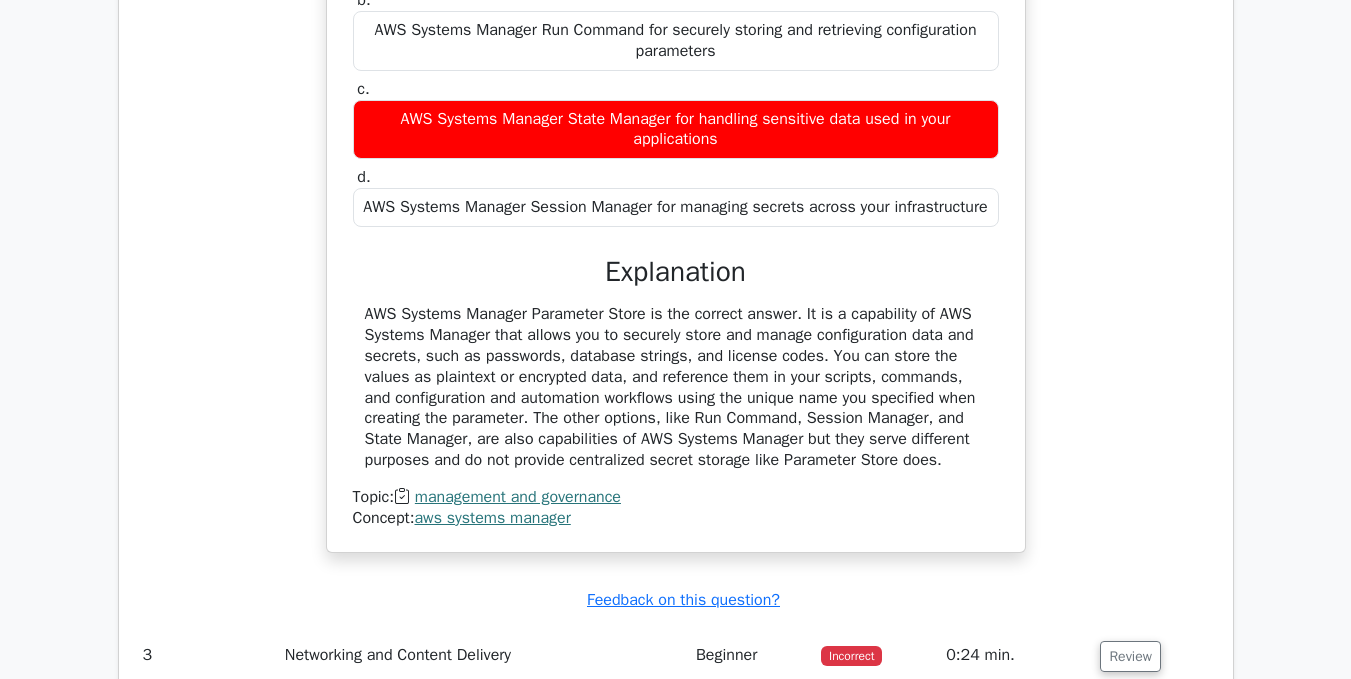 scroll, scrollTop: 3100, scrollLeft: 0, axis: vertical 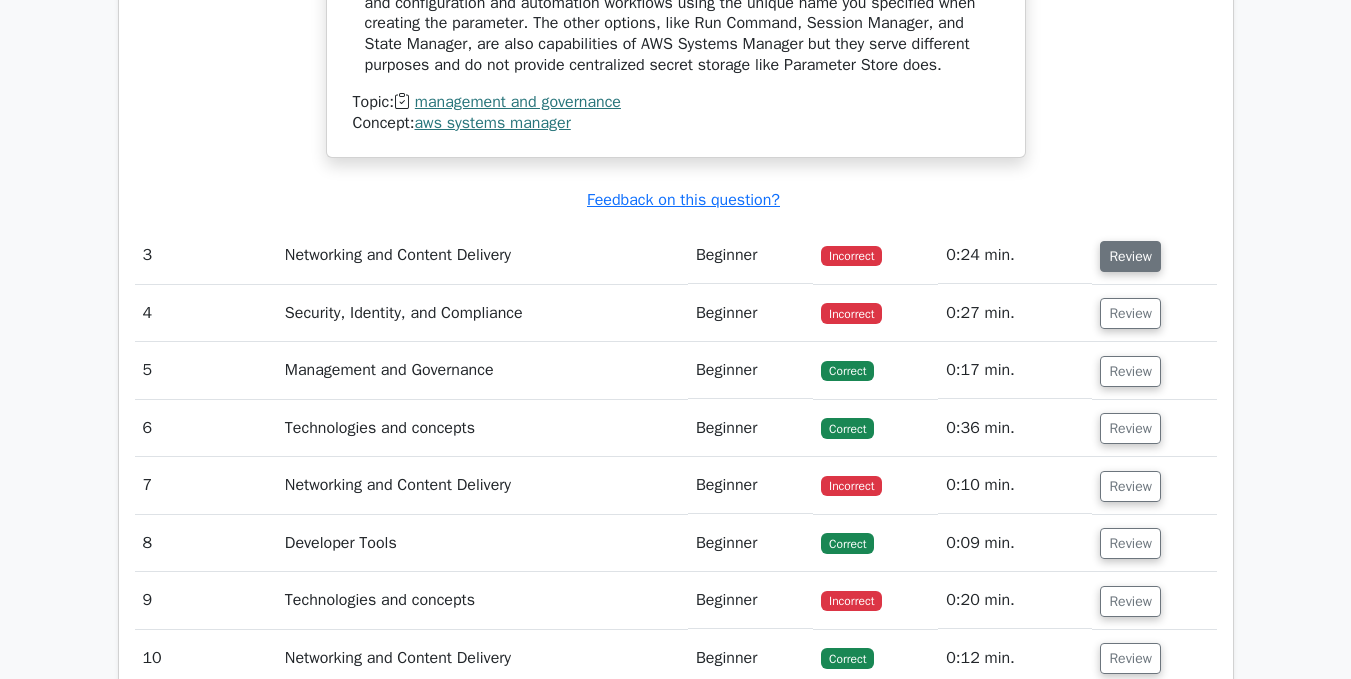 click on "Review" at bounding box center (1130, 256) 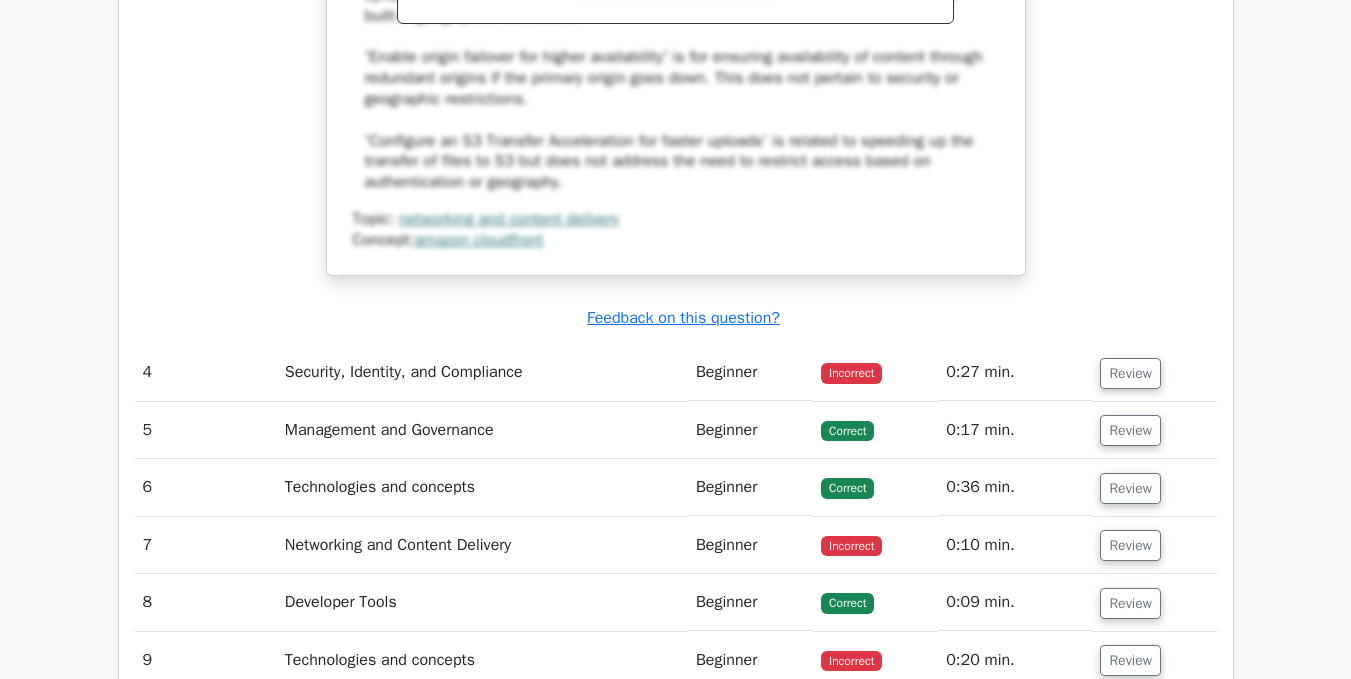 scroll, scrollTop: 4100, scrollLeft: 0, axis: vertical 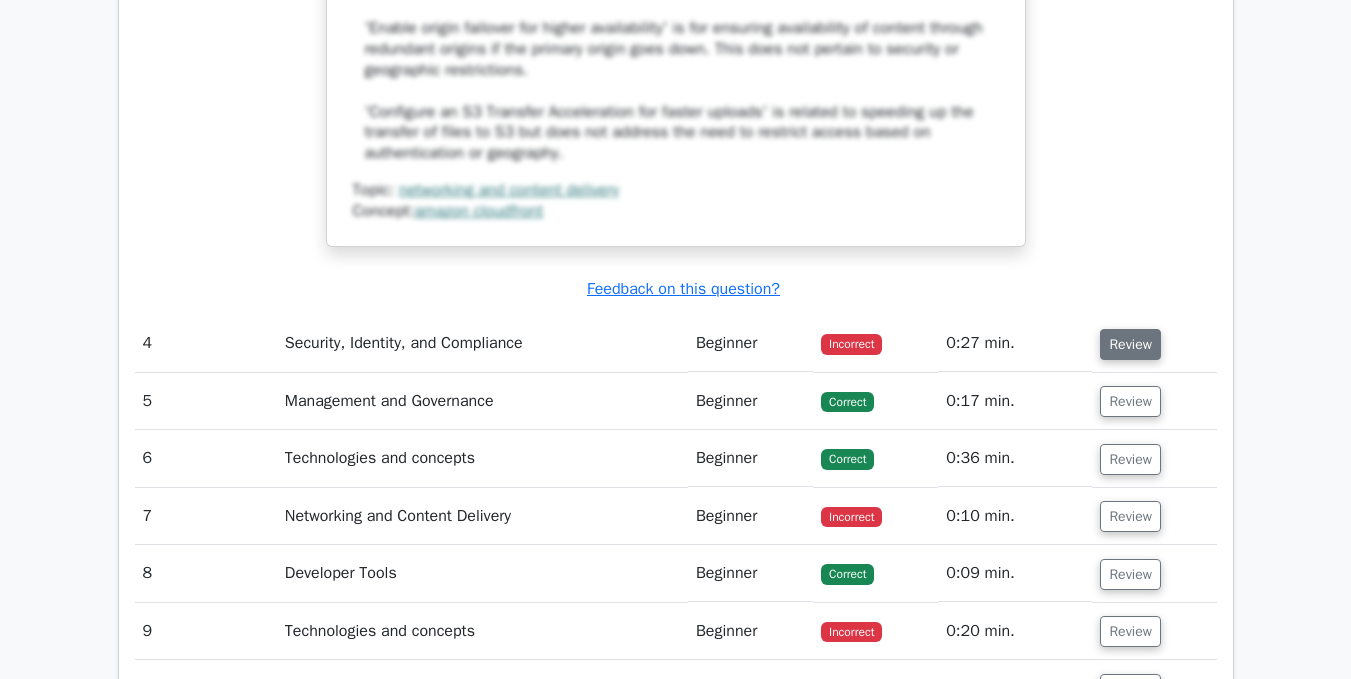 click on "Review" at bounding box center [1130, 344] 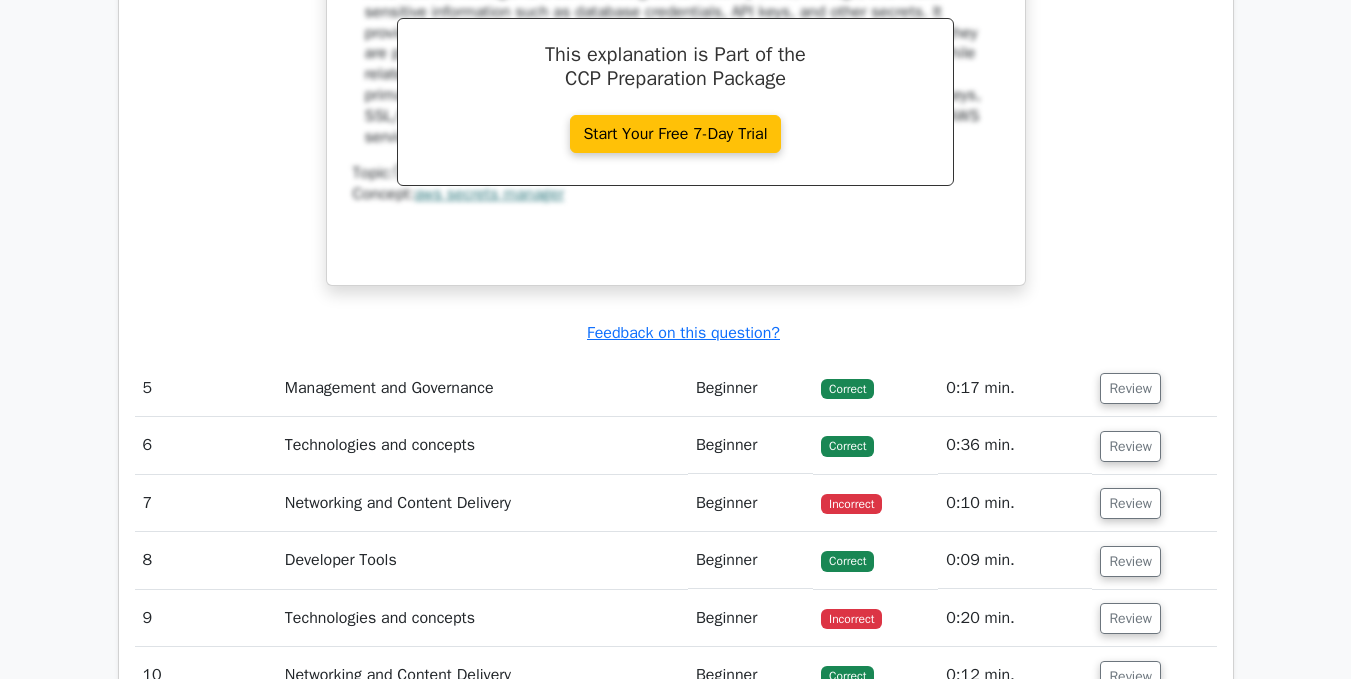 scroll, scrollTop: 5100, scrollLeft: 0, axis: vertical 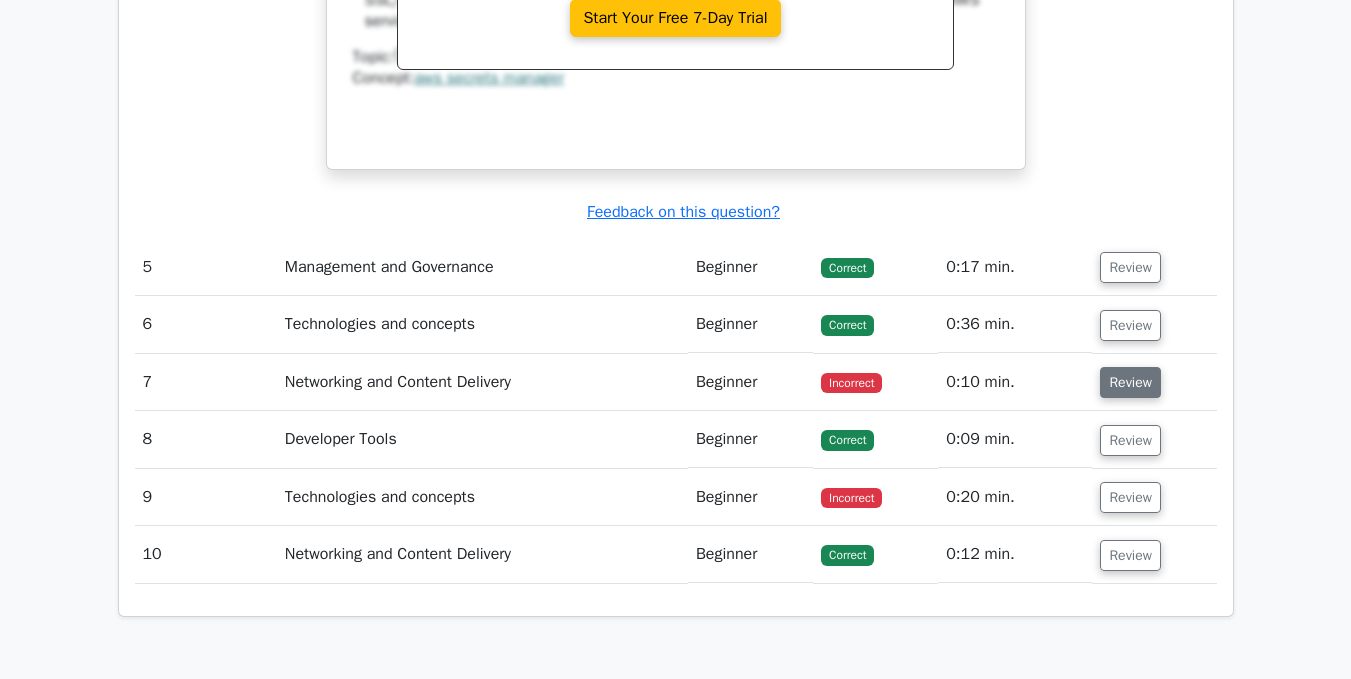 click on "Review" at bounding box center (1130, 382) 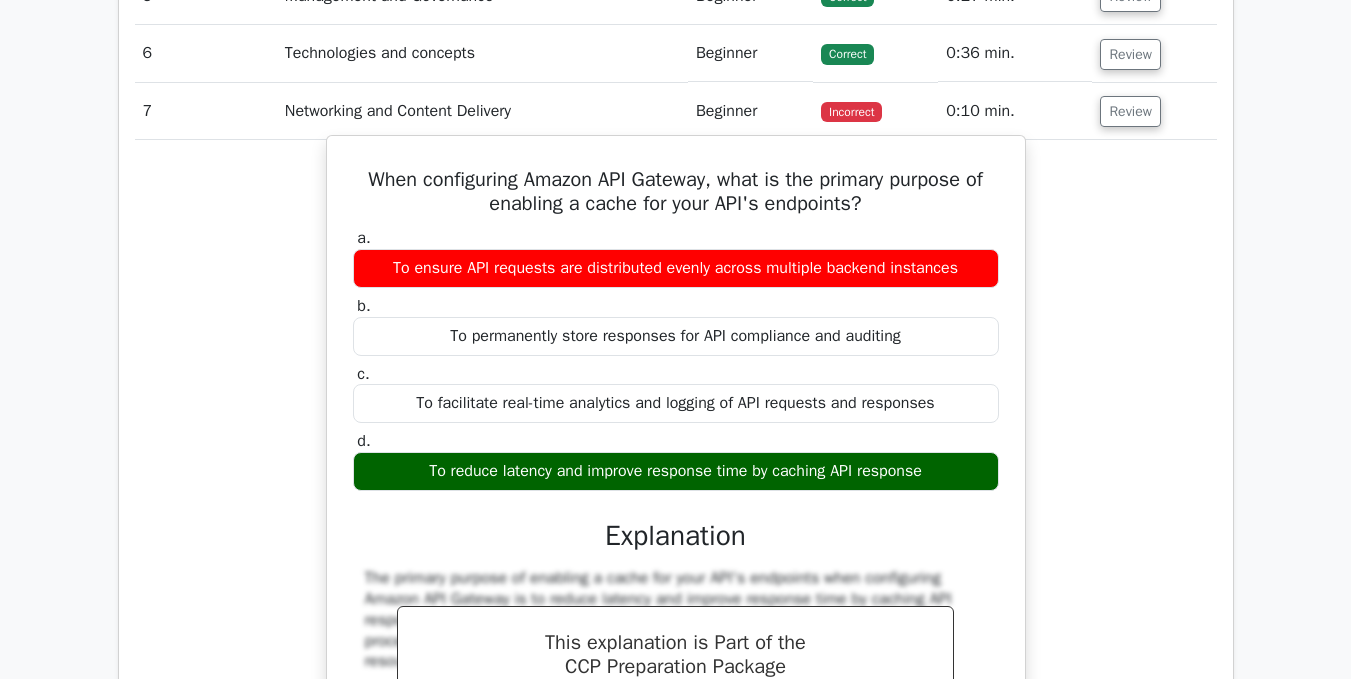 scroll, scrollTop: 5400, scrollLeft: 0, axis: vertical 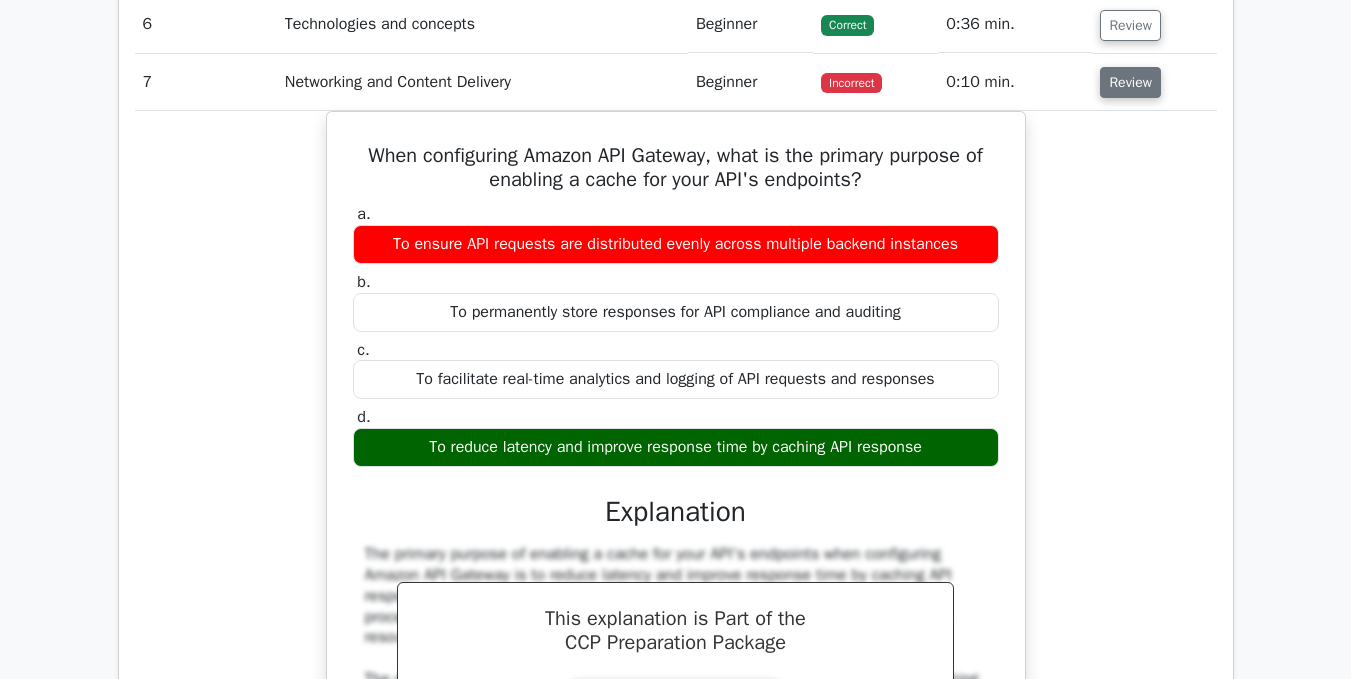 click on "Review" at bounding box center [1130, 82] 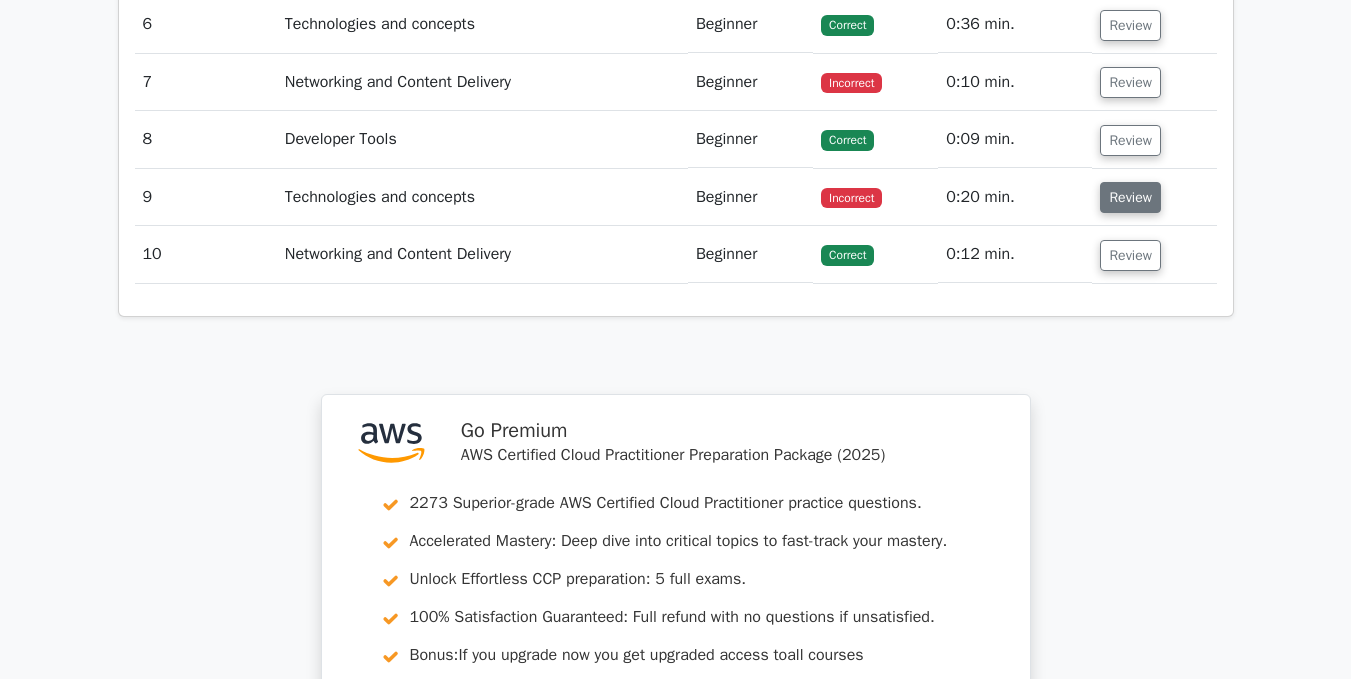 click on "Review" at bounding box center [1130, 197] 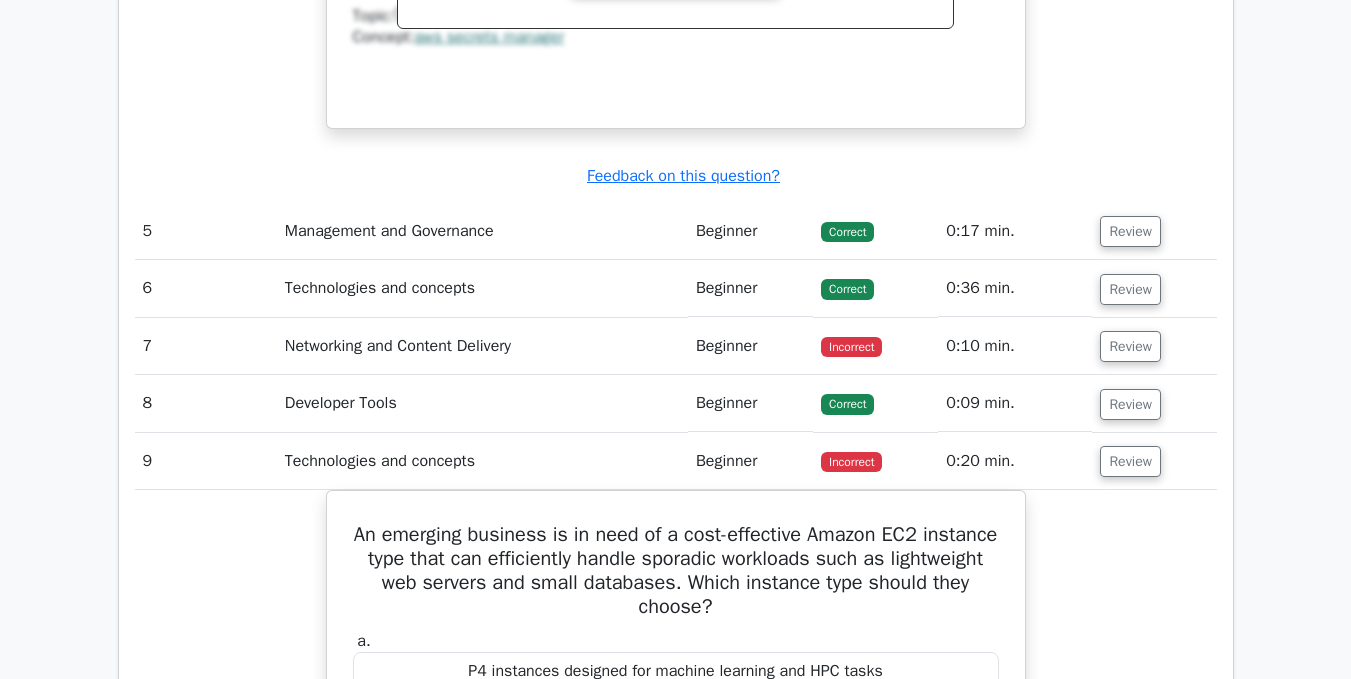 scroll, scrollTop: 5000, scrollLeft: 0, axis: vertical 